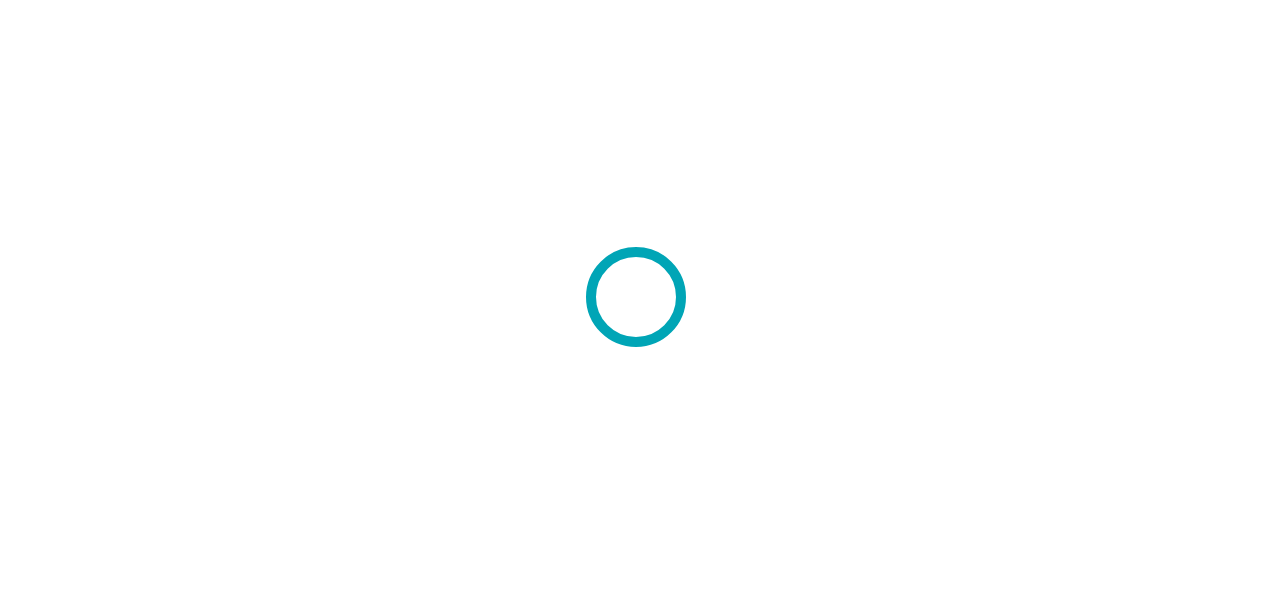 scroll, scrollTop: 0, scrollLeft: 0, axis: both 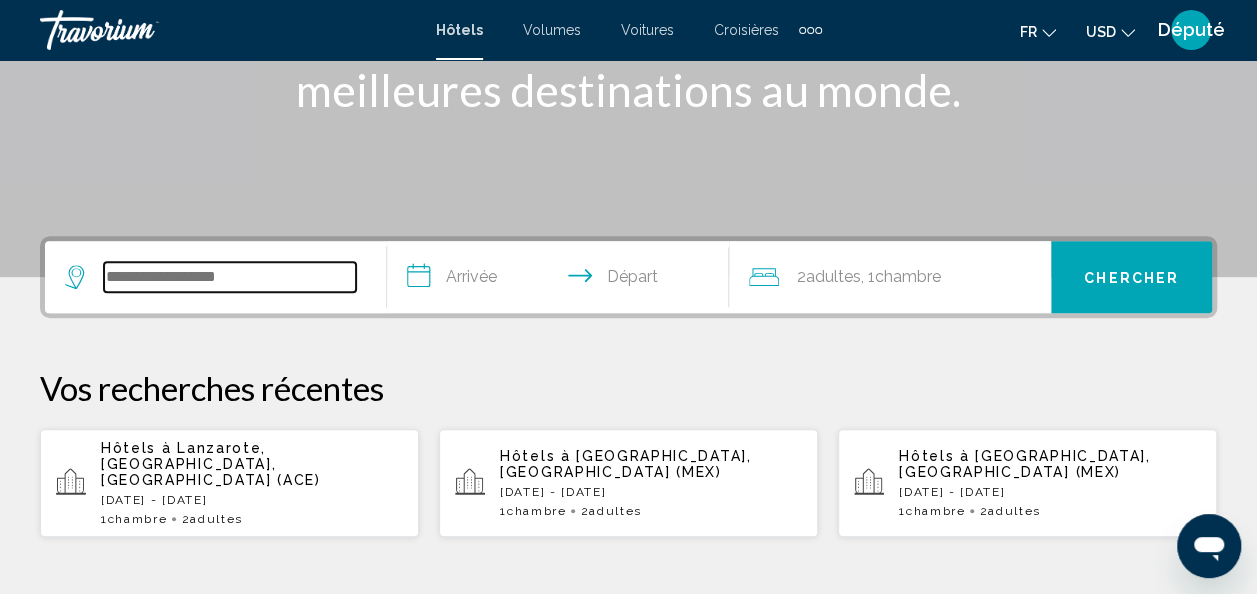 click at bounding box center (230, 277) 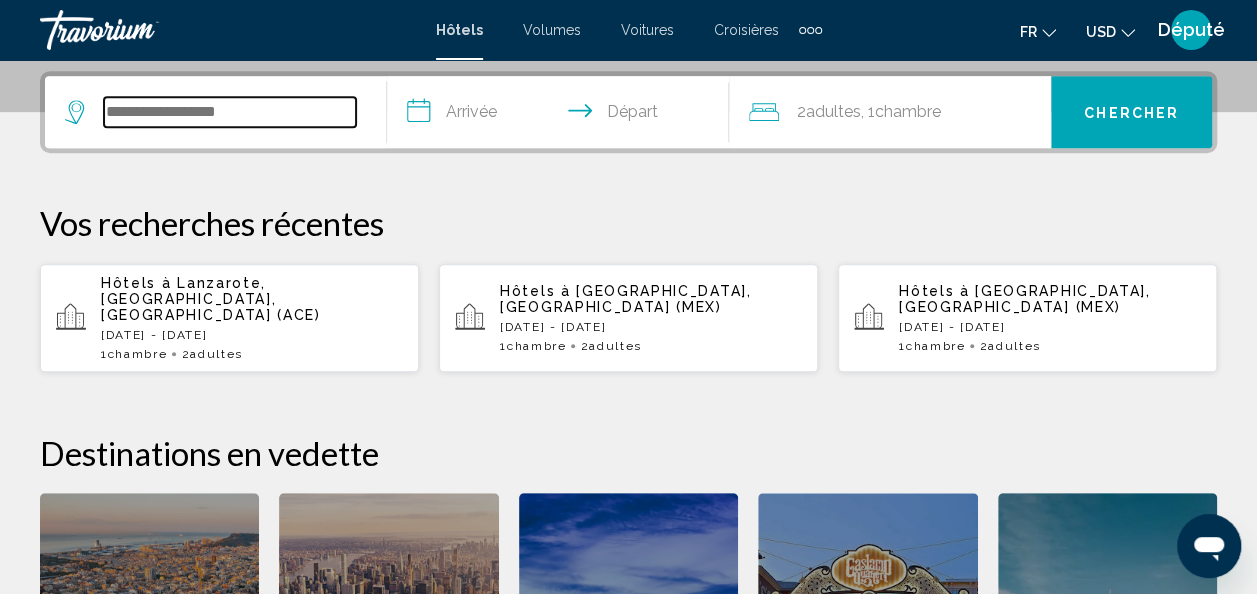 scroll, scrollTop: 494, scrollLeft: 0, axis: vertical 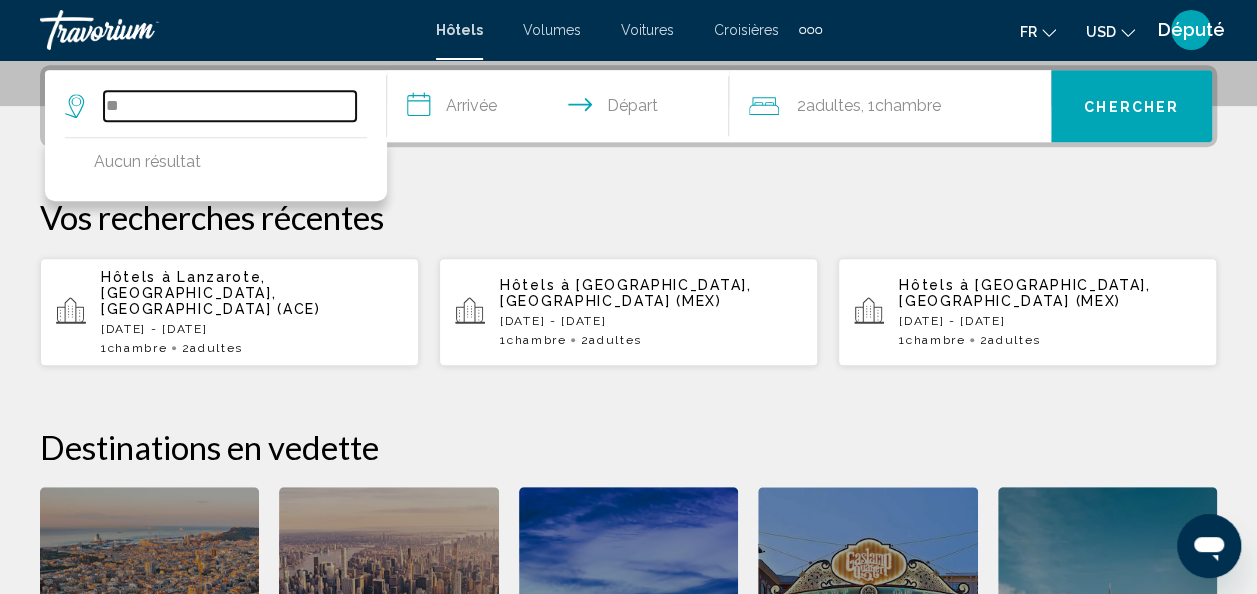 type on "*" 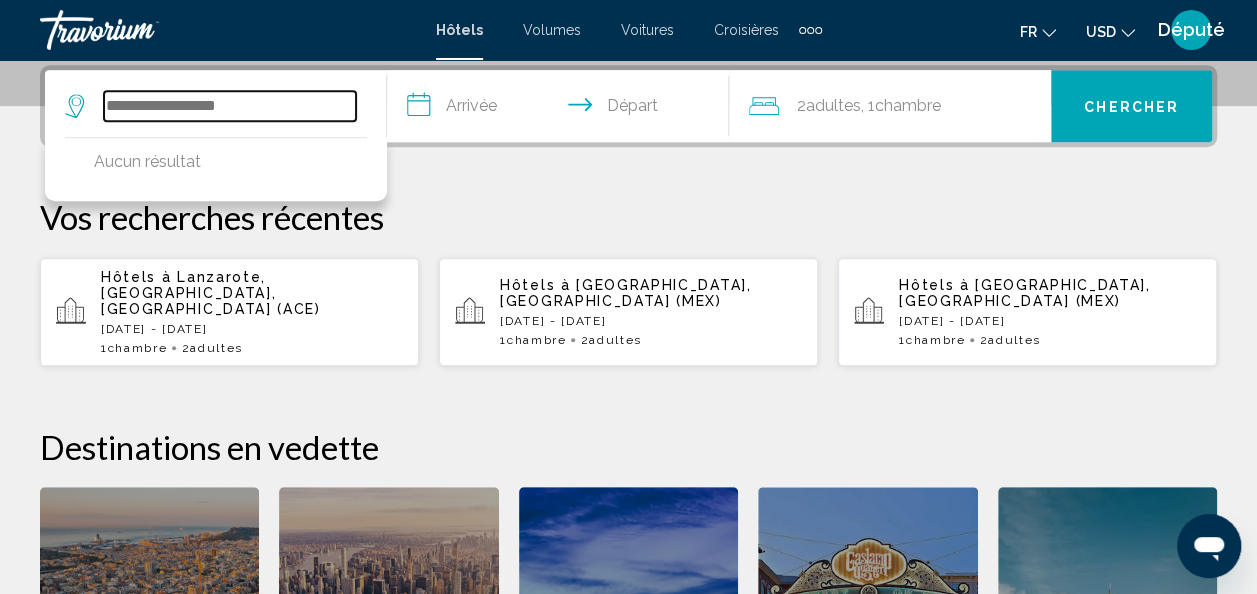 type 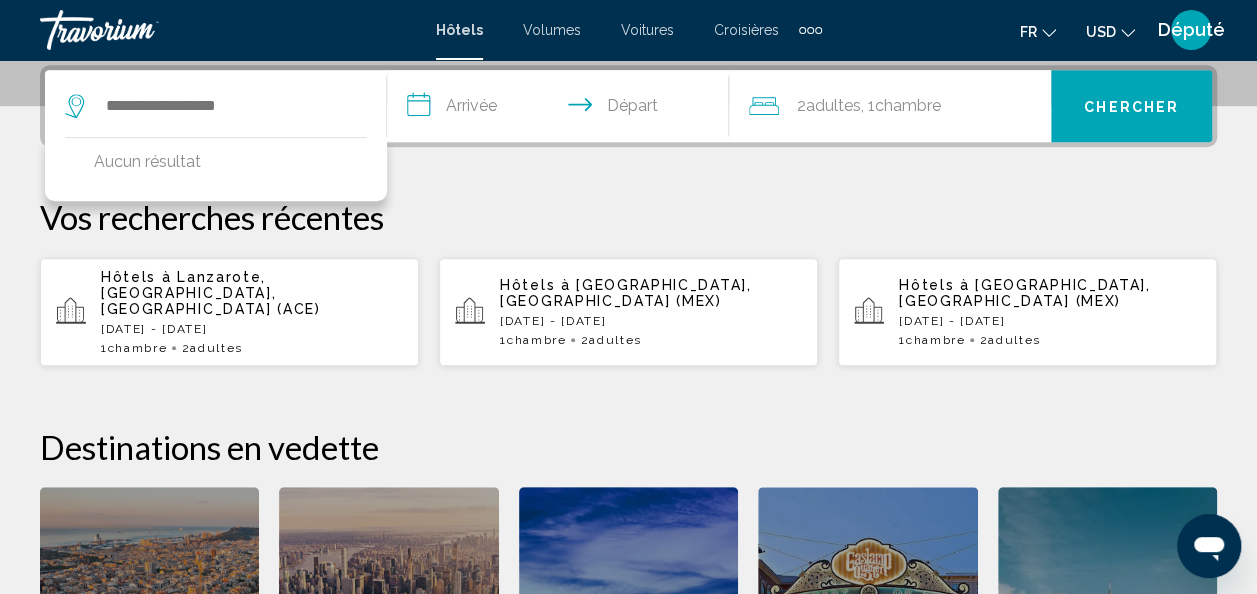 click on "[GEOGRAPHIC_DATA], [GEOGRAPHIC_DATA] (MEX)" at bounding box center (625, 293) 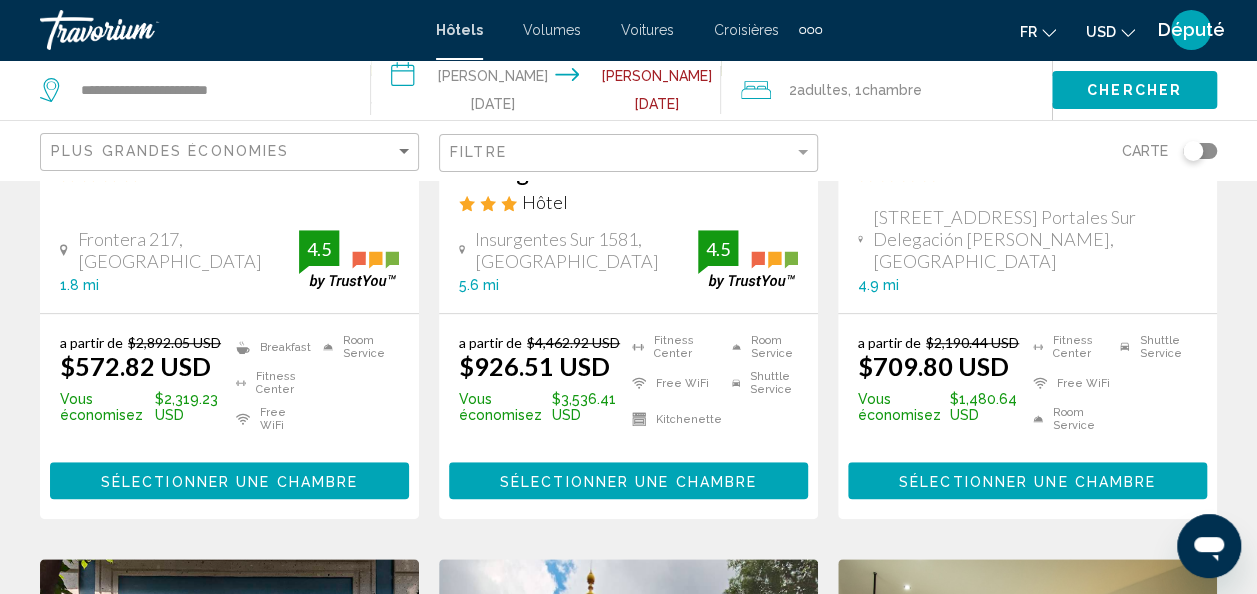 scroll, scrollTop: 0, scrollLeft: 0, axis: both 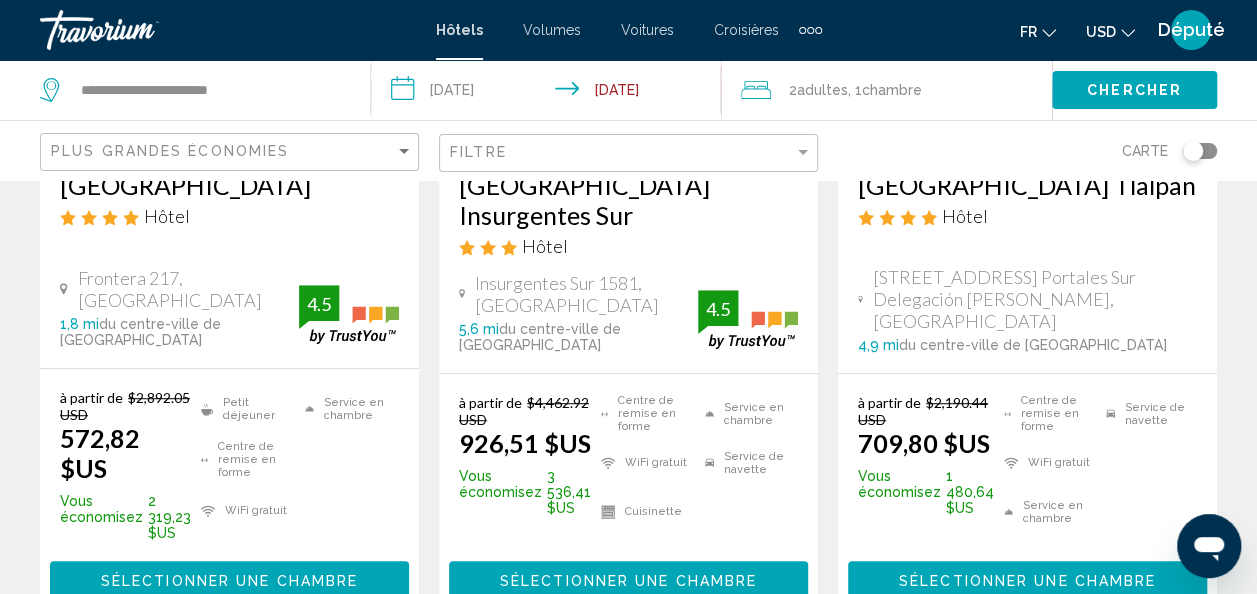 click on "572,82 $US" at bounding box center (100, 453) 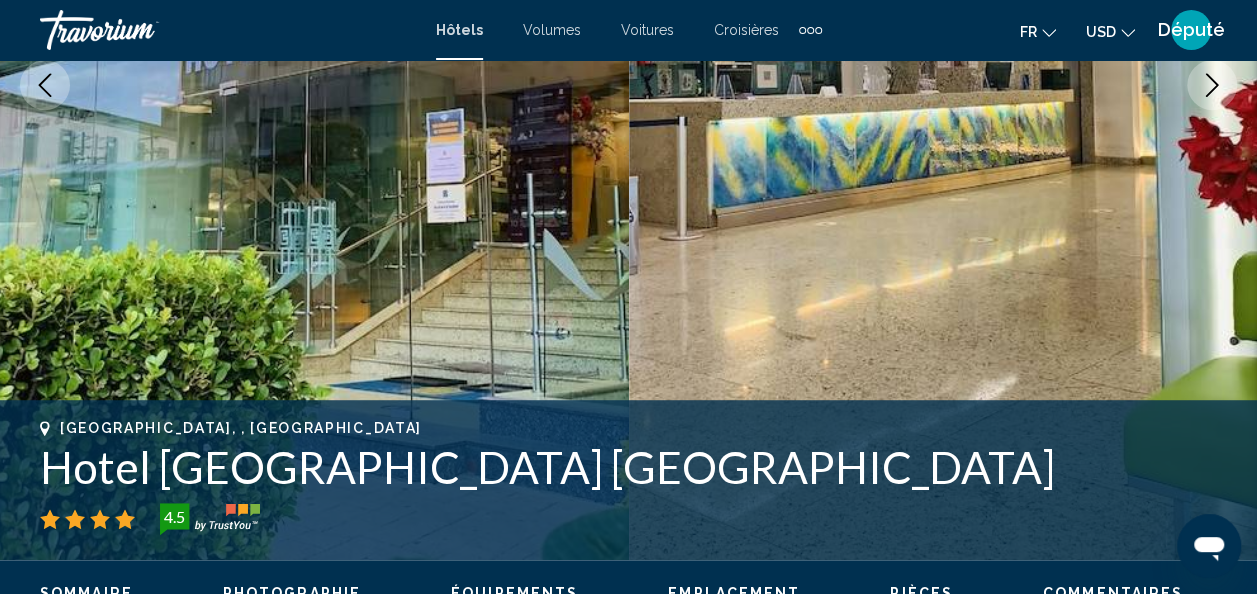 scroll, scrollTop: 238, scrollLeft: 0, axis: vertical 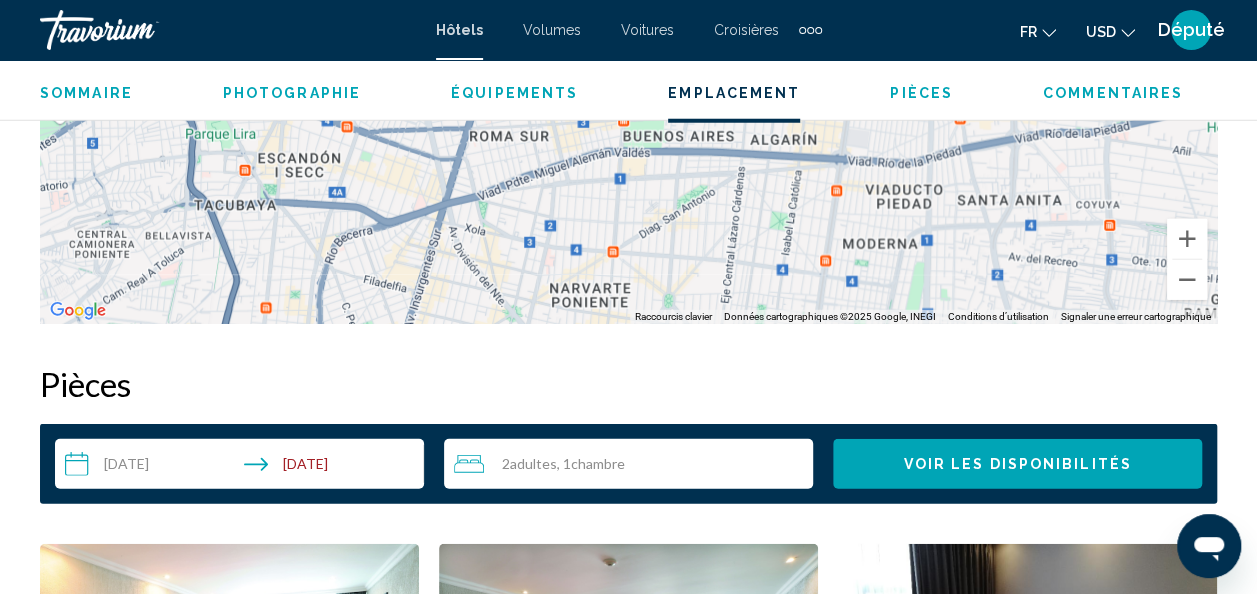 click on "**********" at bounding box center (243, 467) 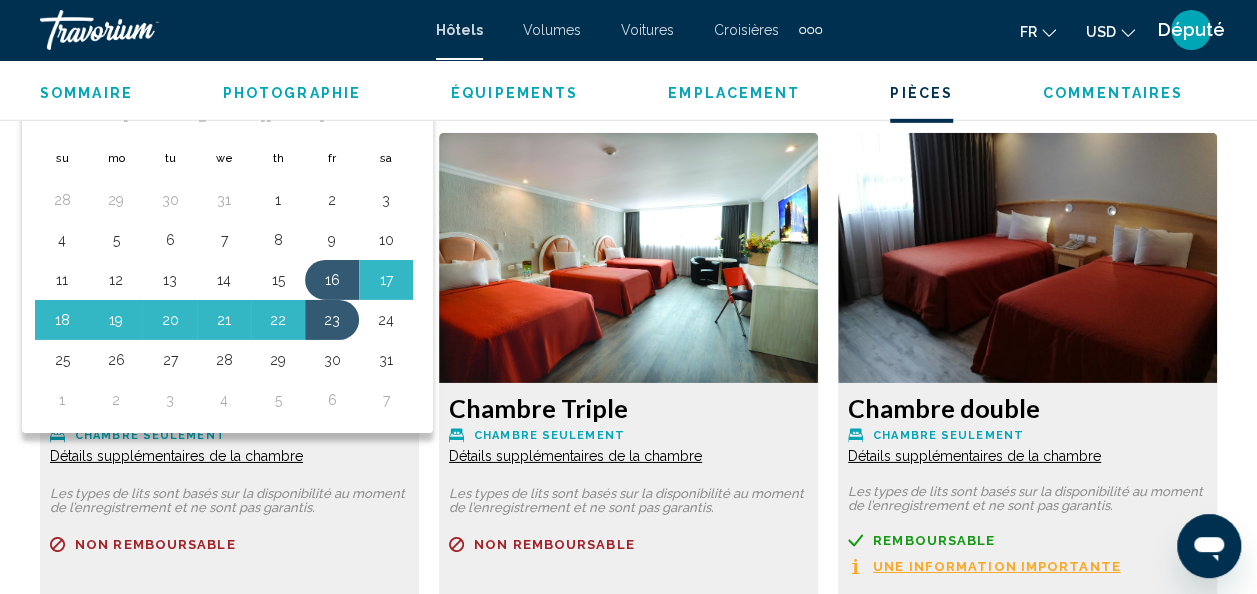 scroll, scrollTop: 2970, scrollLeft: 0, axis: vertical 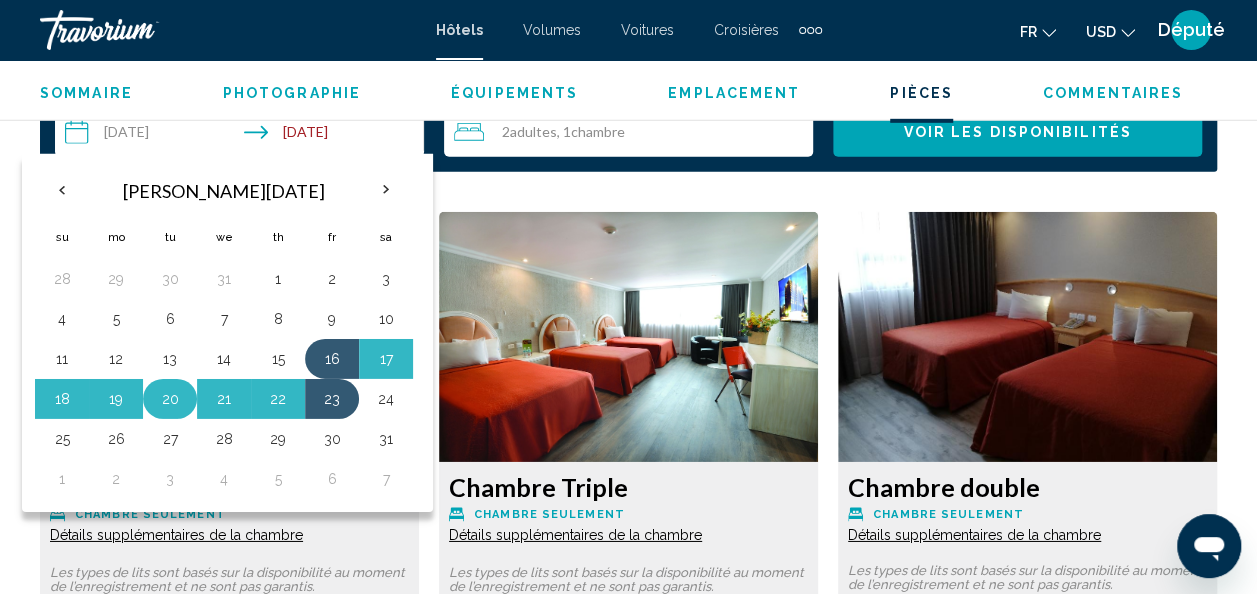 click on "20" at bounding box center (170, 399) 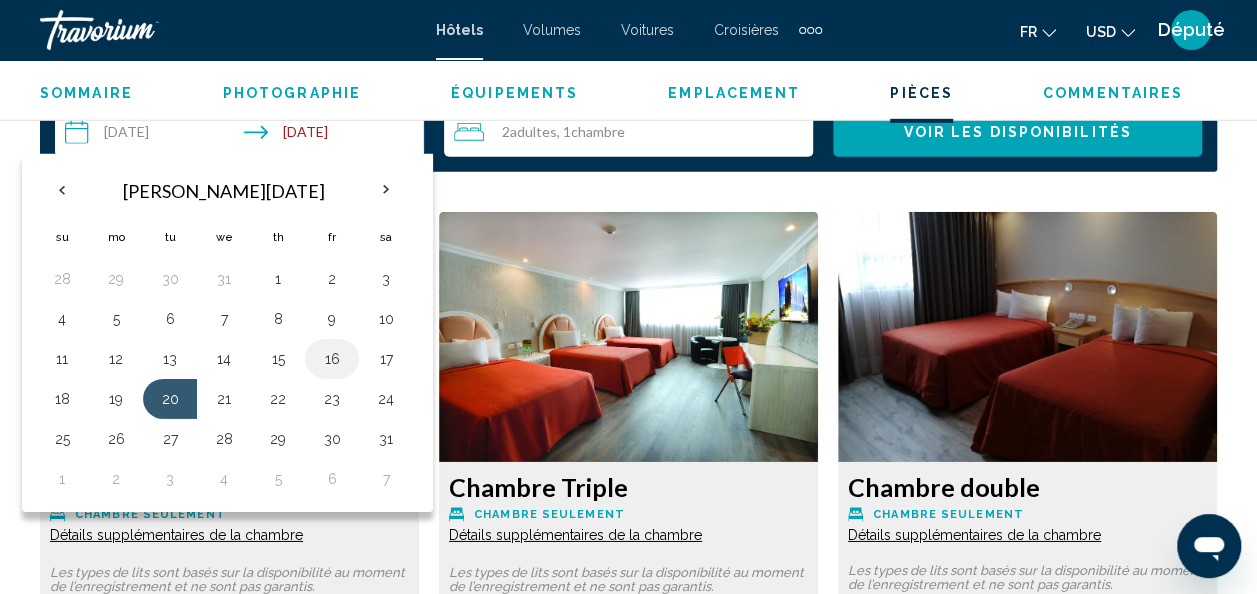 click on "16" at bounding box center (332, 359) 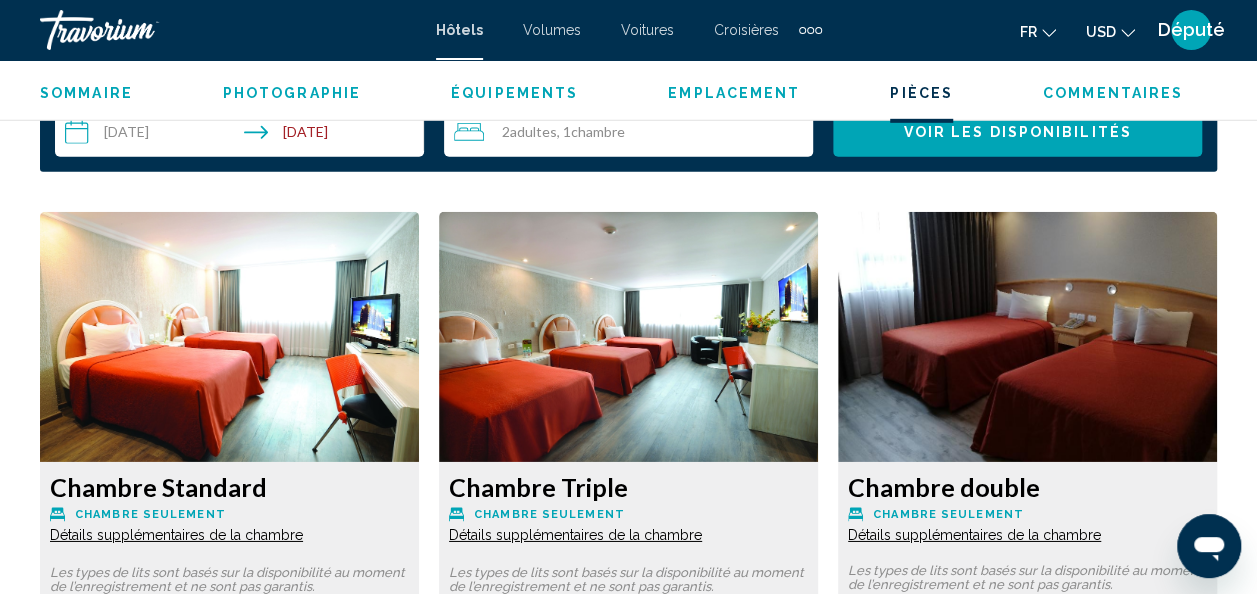 click on "Voir les disponibilités" at bounding box center [1017, 132] 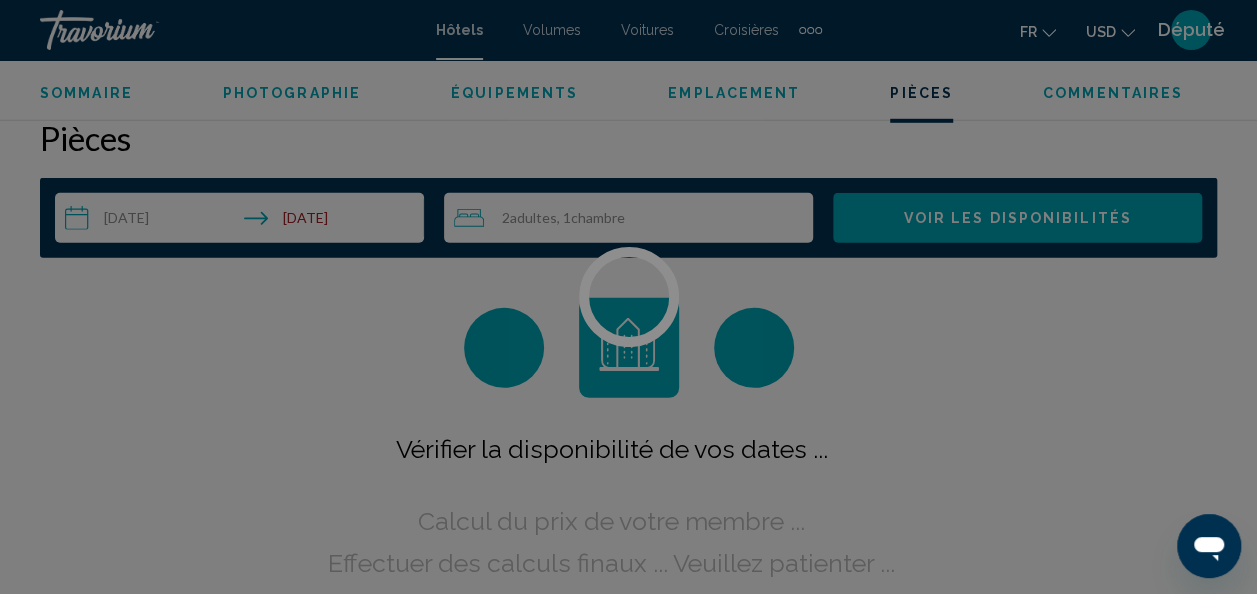 scroll, scrollTop: 2882, scrollLeft: 0, axis: vertical 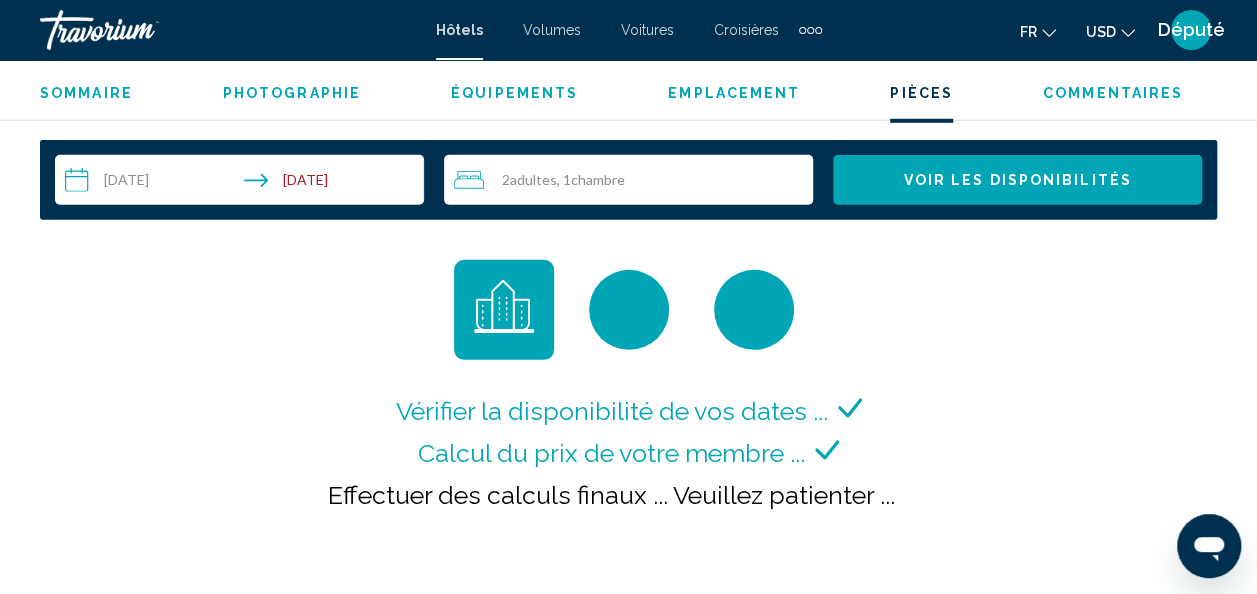 click on "**********" at bounding box center [243, 183] 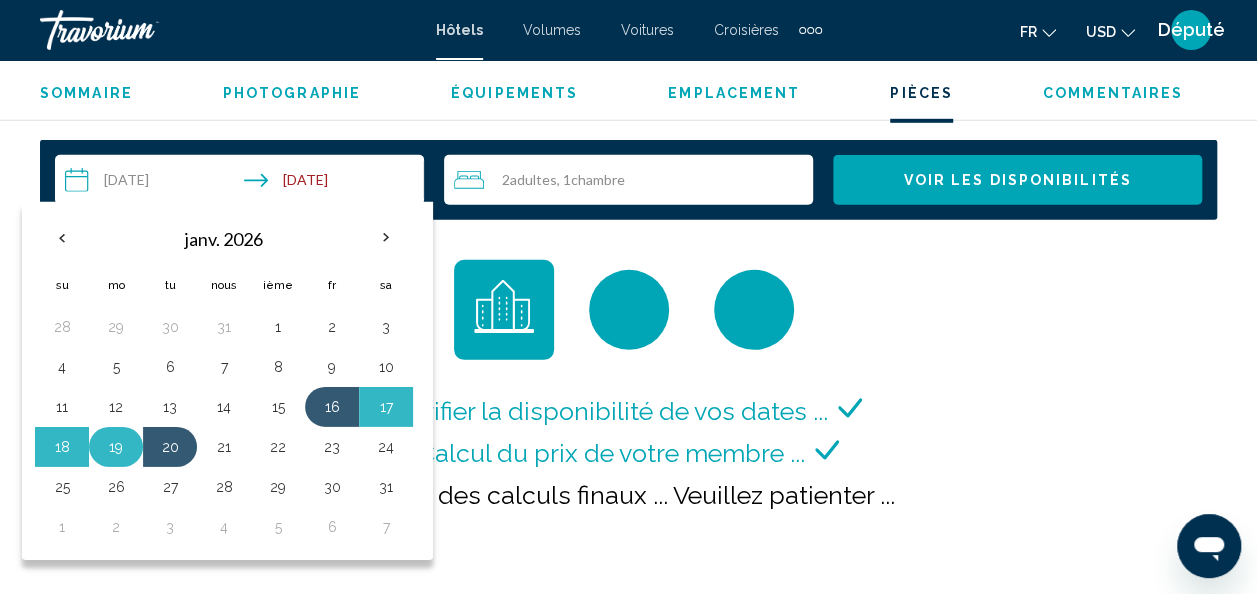 click on "19" at bounding box center [116, 447] 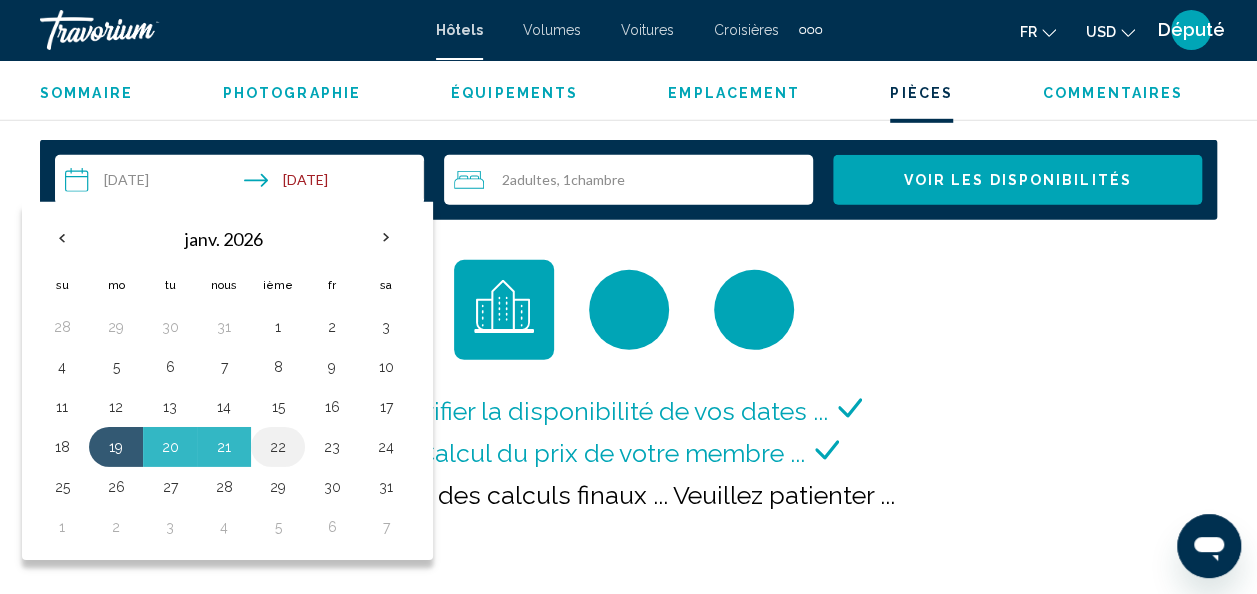 click on "22" at bounding box center (278, 447) 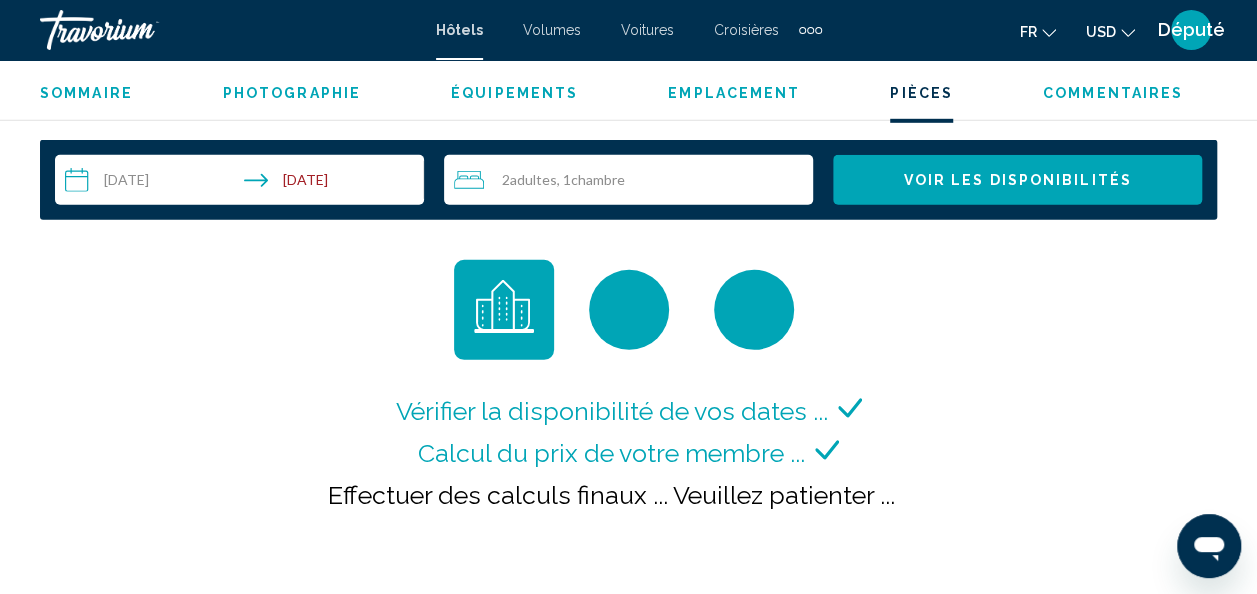 click on "**********" at bounding box center (243, 183) 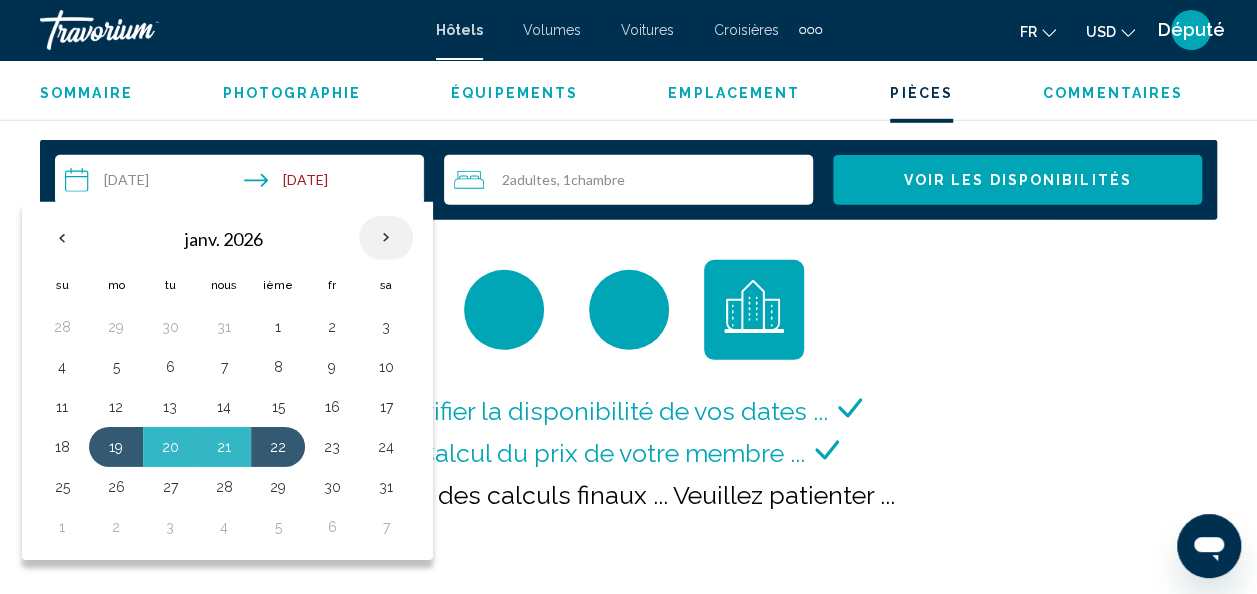 click at bounding box center [386, 238] 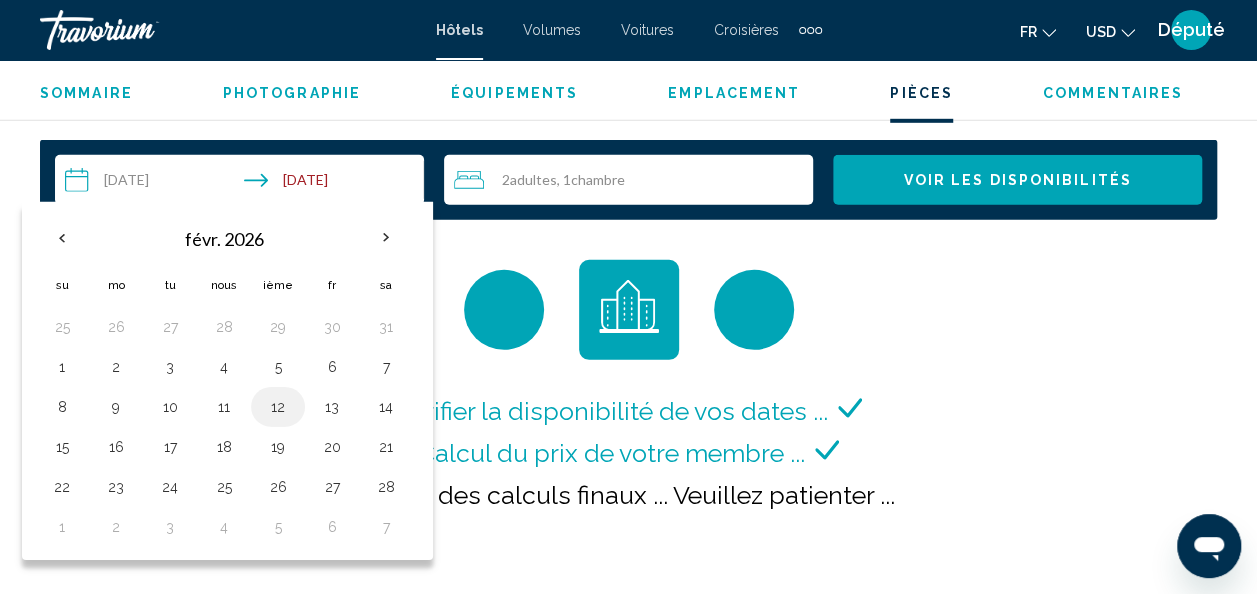 click on "12" at bounding box center [278, 407] 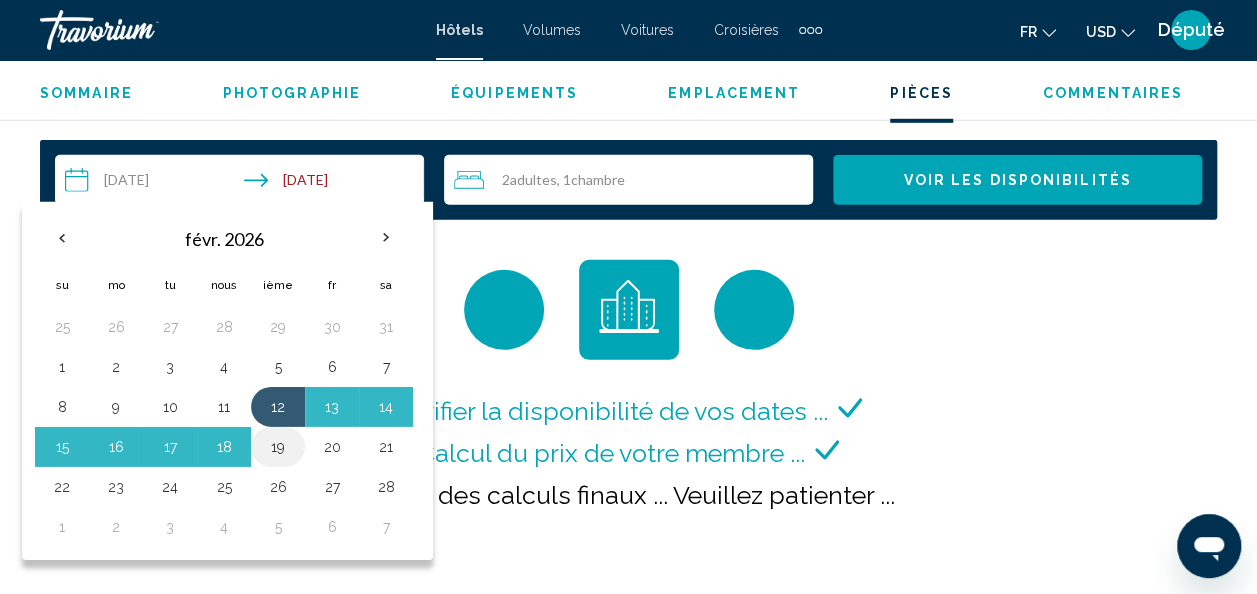 click on "19" at bounding box center (278, 447) 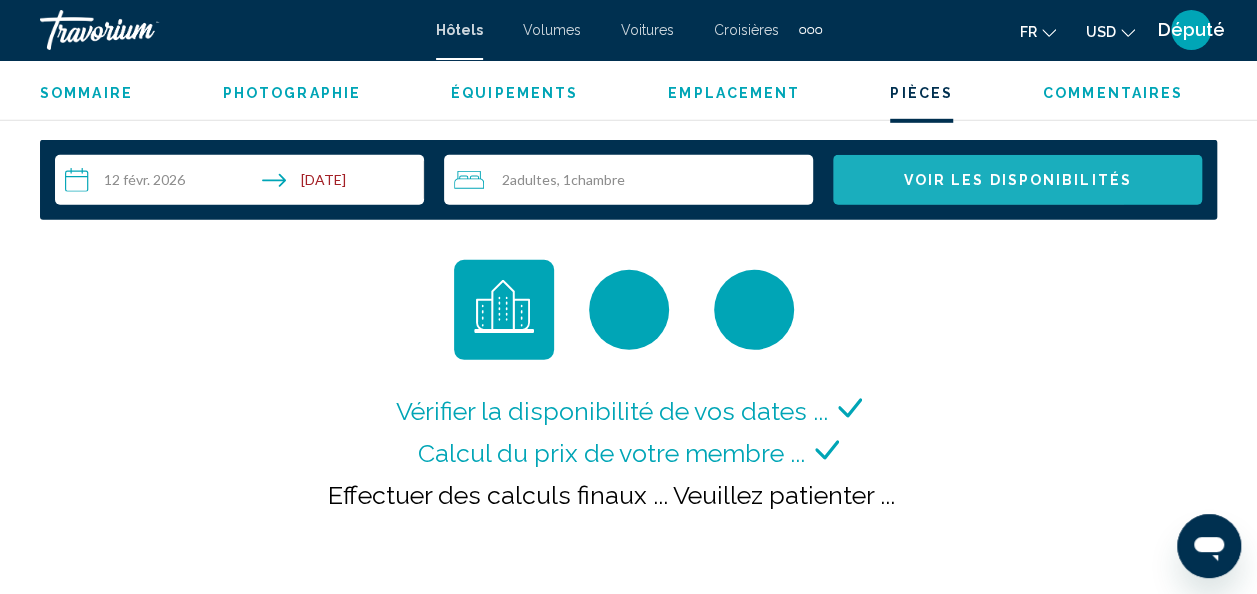 click on "Voir les disponibilités" at bounding box center (1017, 181) 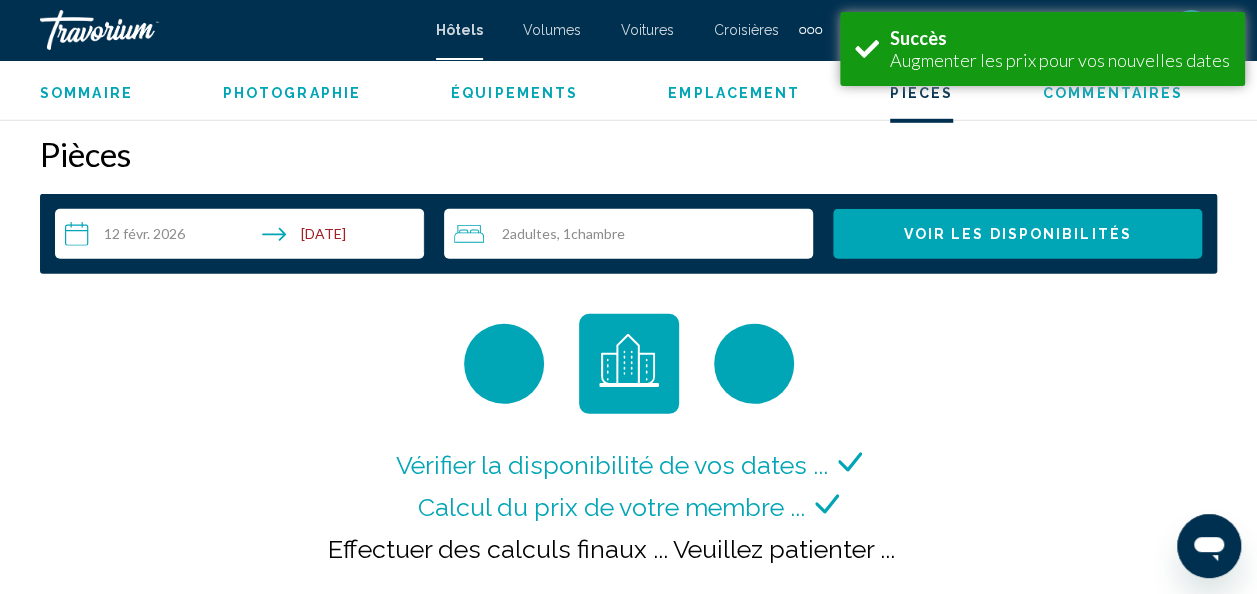 scroll, scrollTop: 2881, scrollLeft: 0, axis: vertical 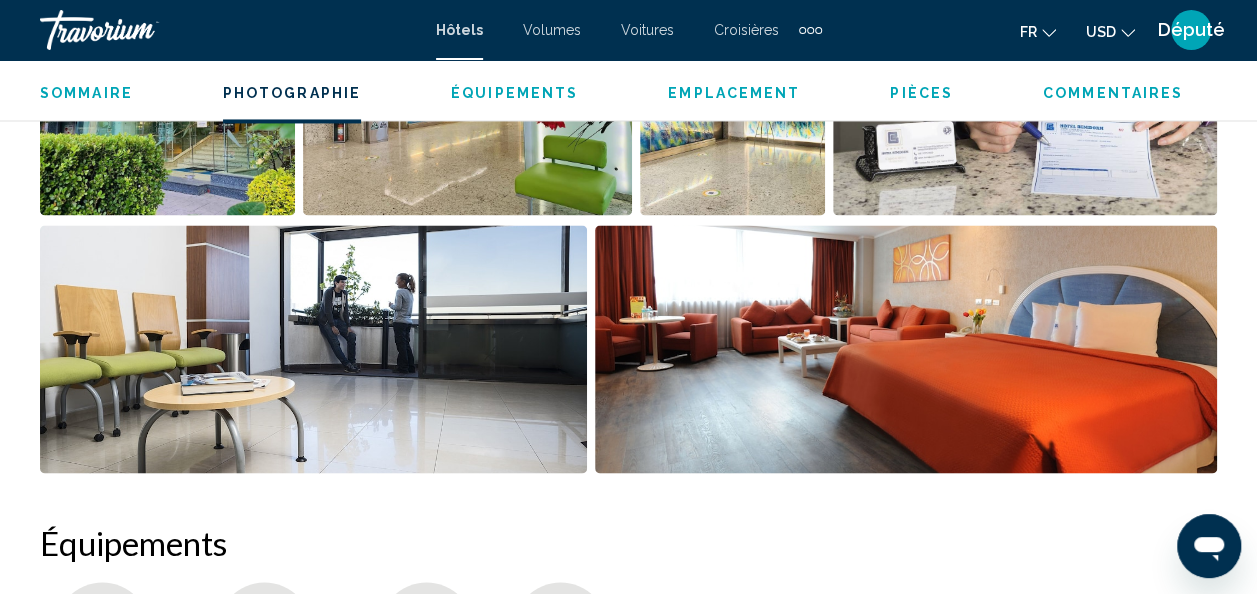 click at bounding box center (910, 353) 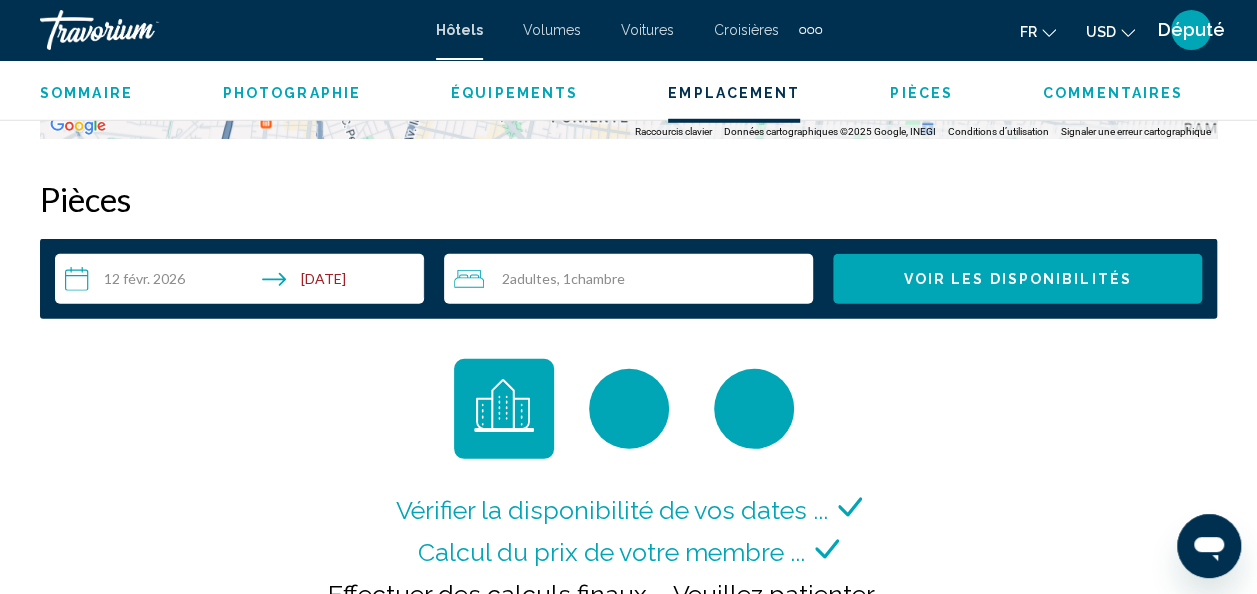 scroll, scrollTop: 2782, scrollLeft: 0, axis: vertical 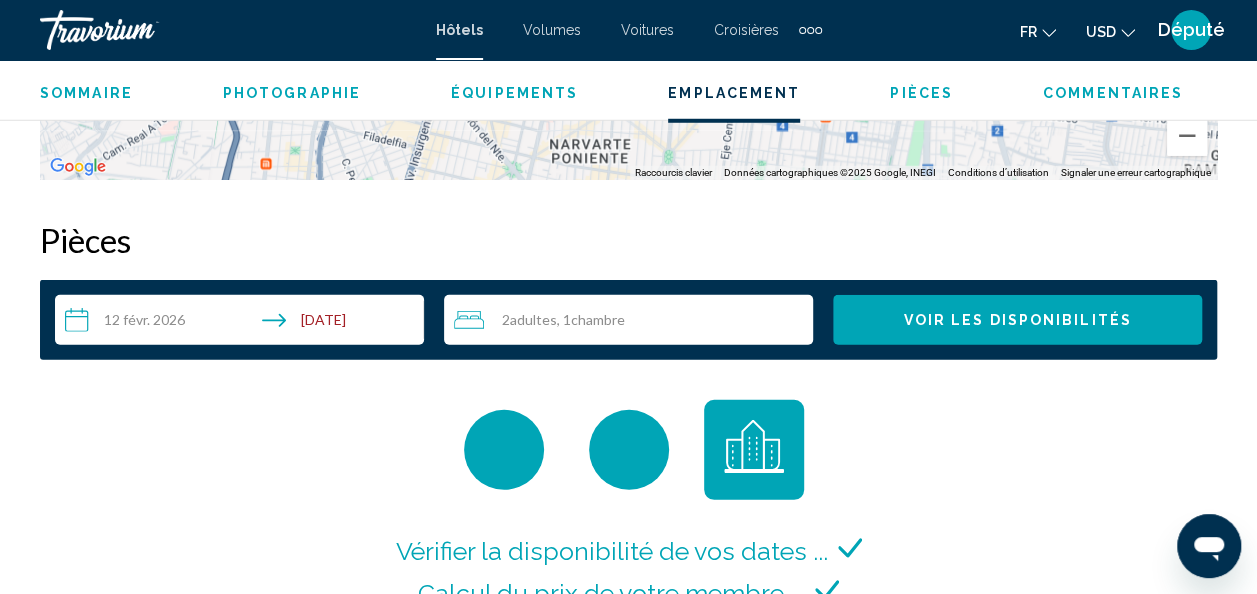 click on "Adultes" at bounding box center [533, 319] 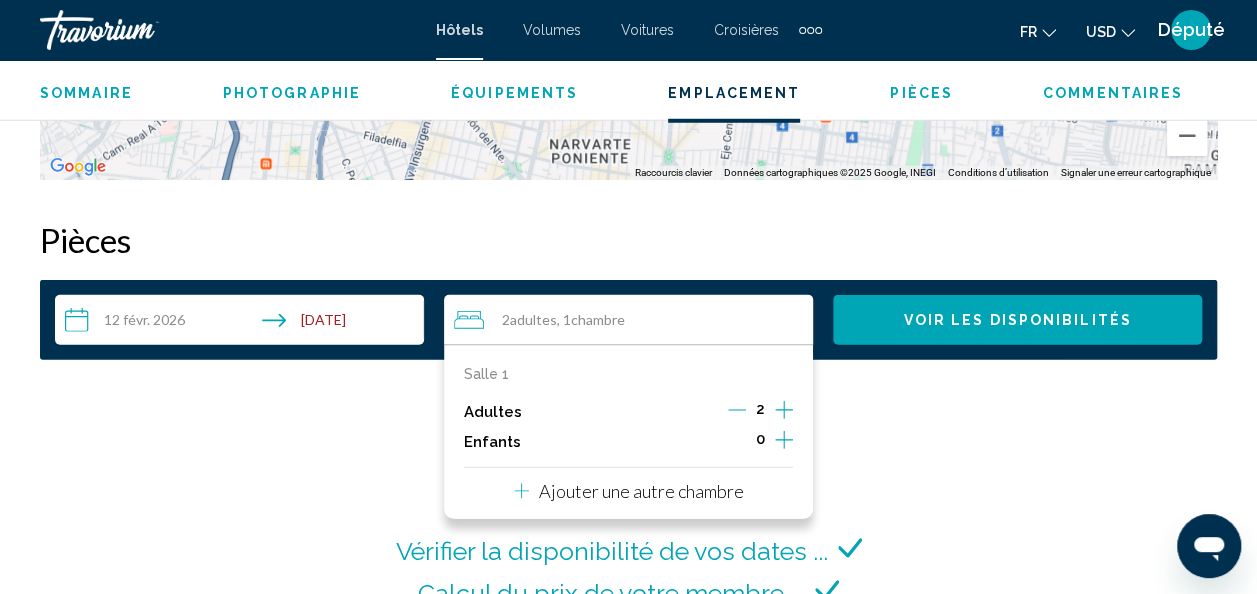 click on "Vérifier la disponibilité de vos dates ...
Calcul du prix de votre membre ...
Effectuer des calculs finaux ... Veuillez patienter ..." at bounding box center (628, 543) 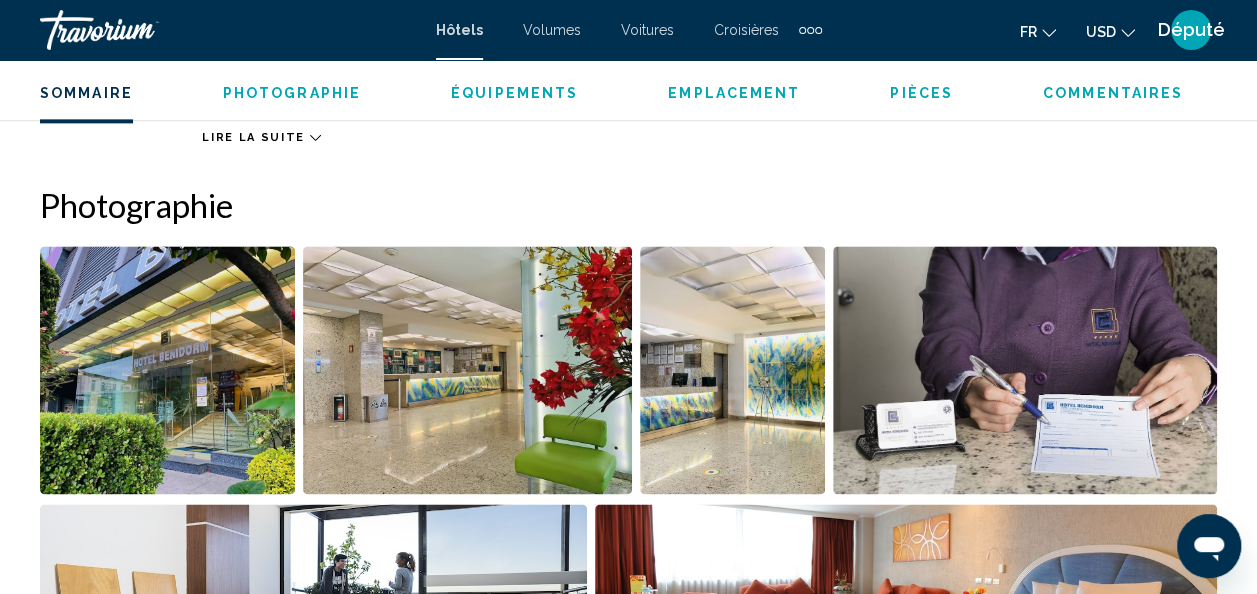 scroll, scrollTop: 1194, scrollLeft: 0, axis: vertical 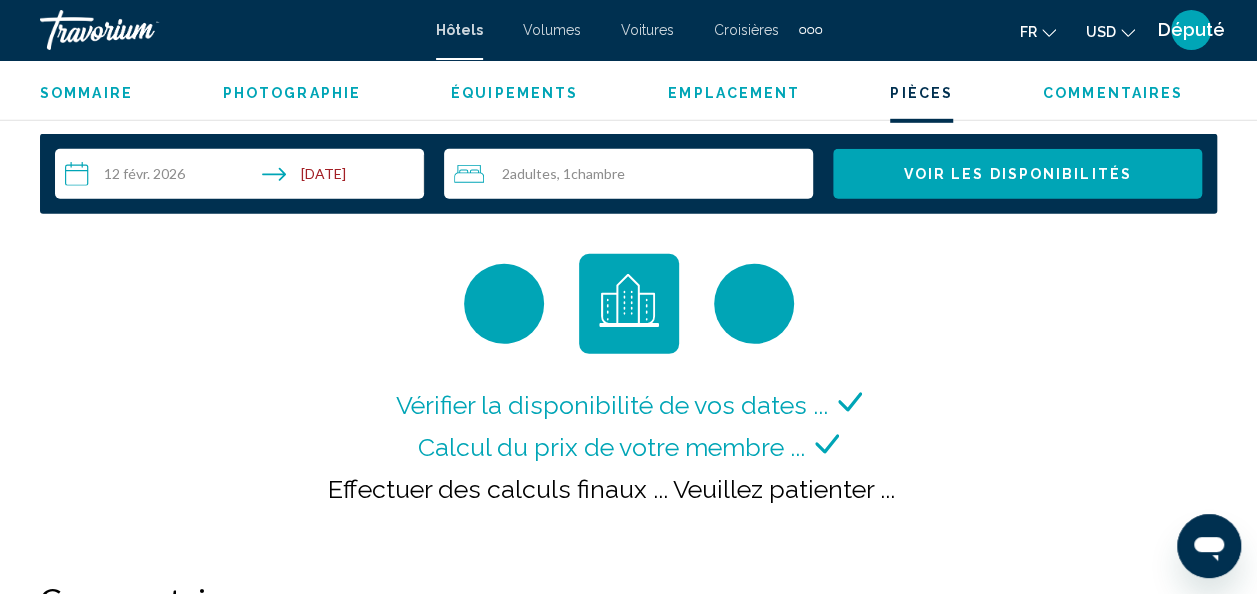 click on "Effectuer des calculs finaux ... Veuillez patienter ..." at bounding box center (611, 489) 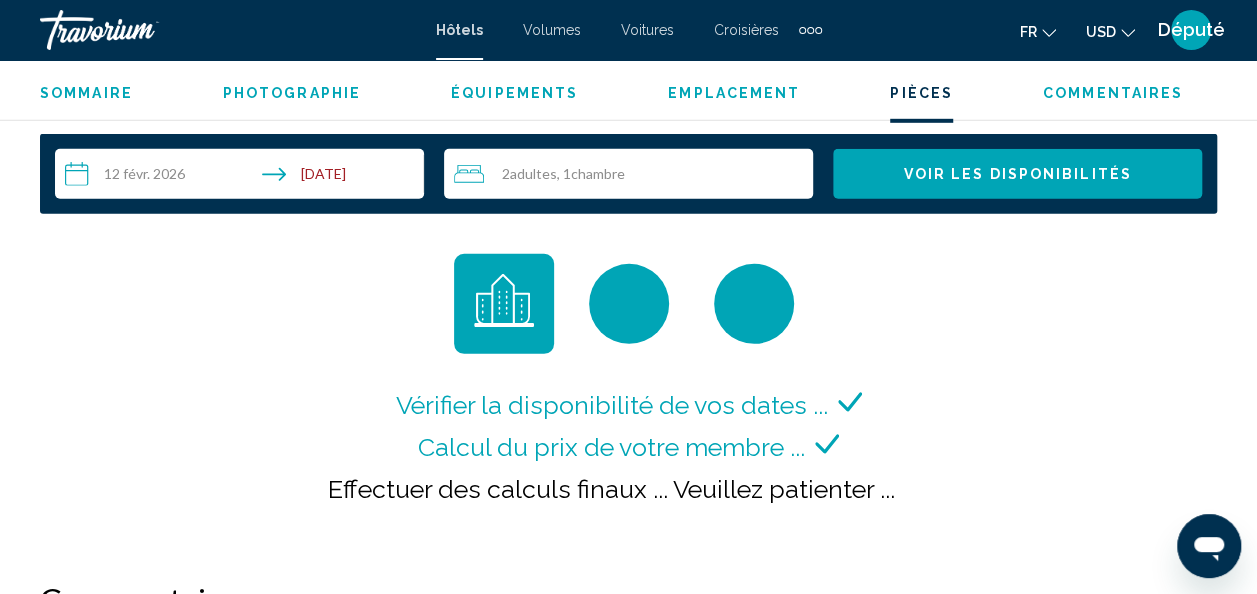 click on "Volumes" at bounding box center [552, 30] 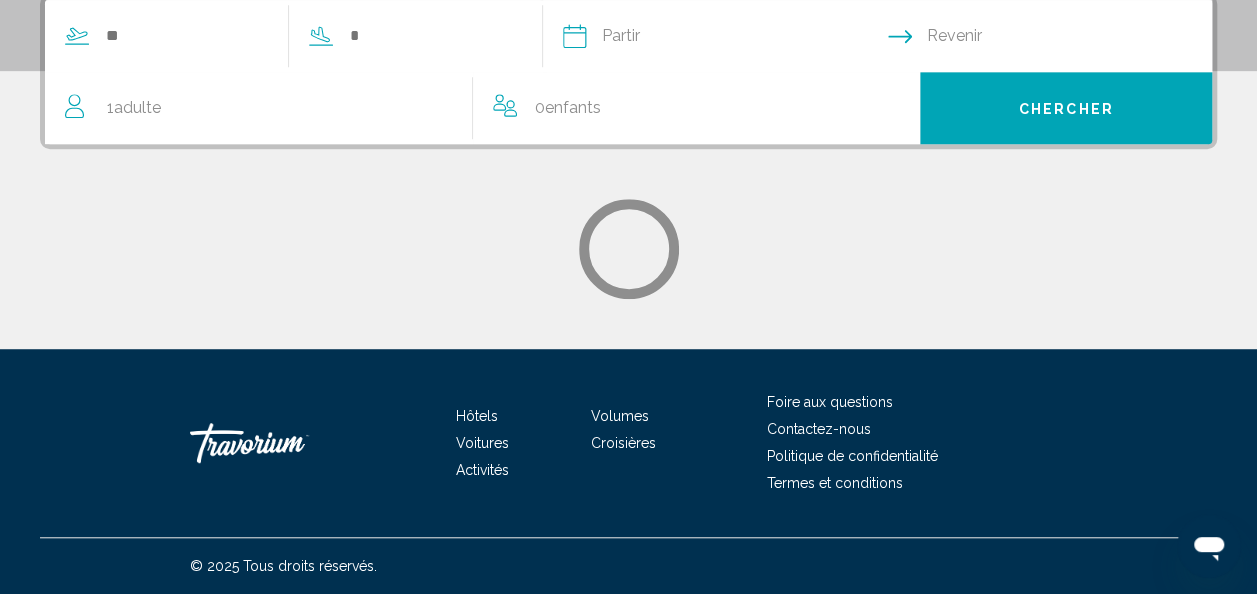 scroll, scrollTop: 0, scrollLeft: 0, axis: both 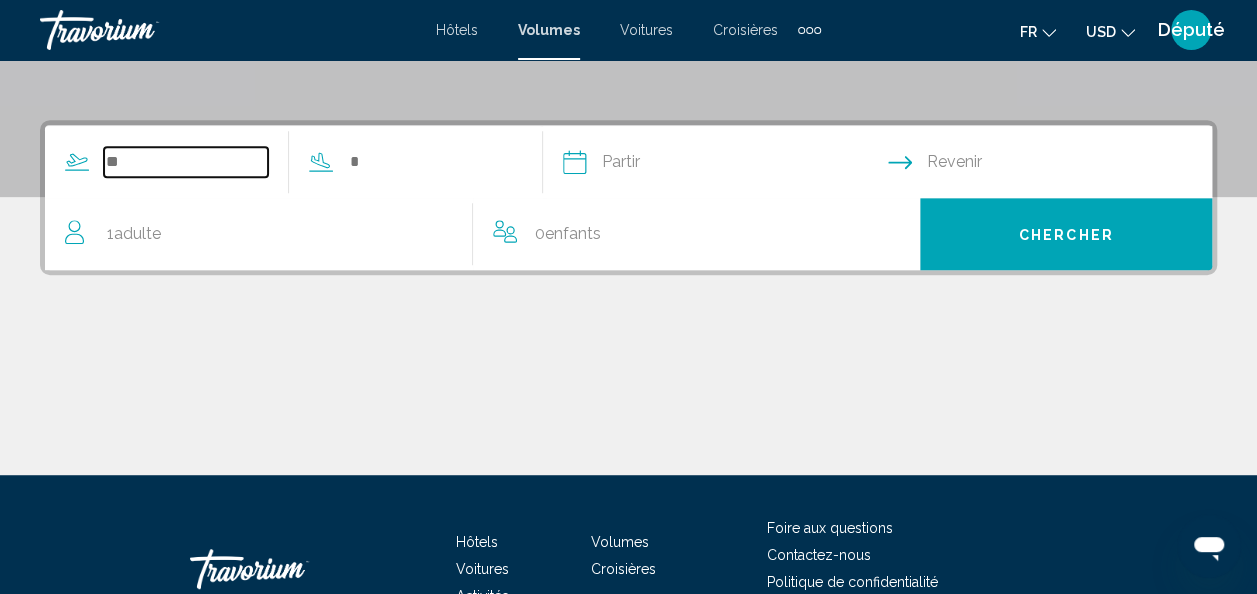click at bounding box center [186, 162] 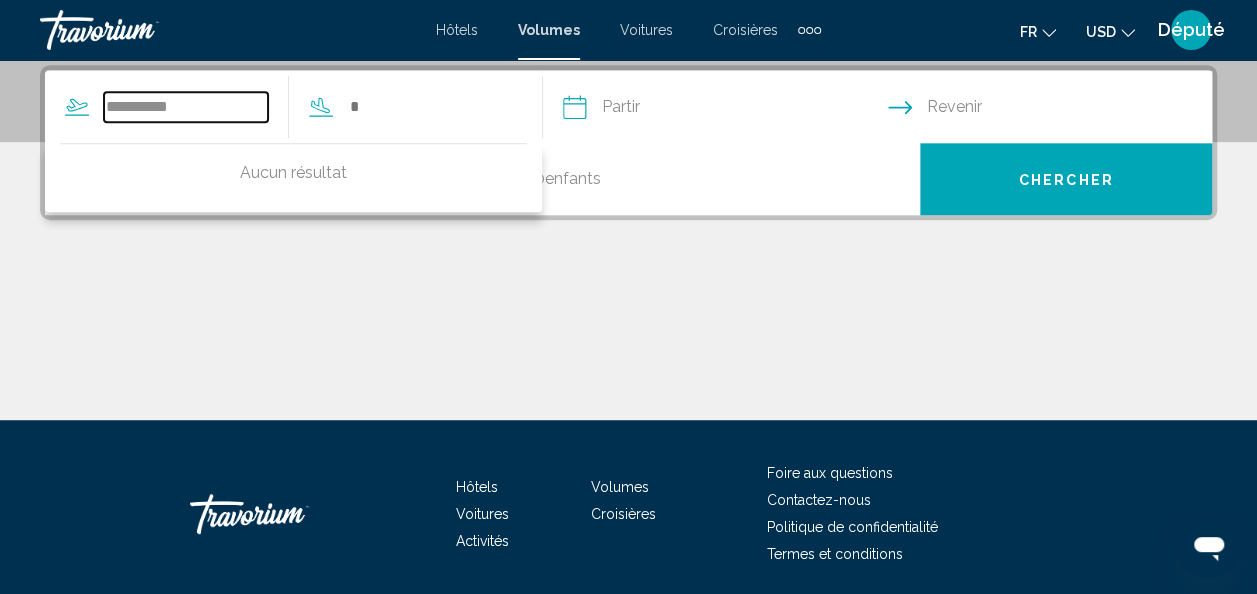 type on "**********" 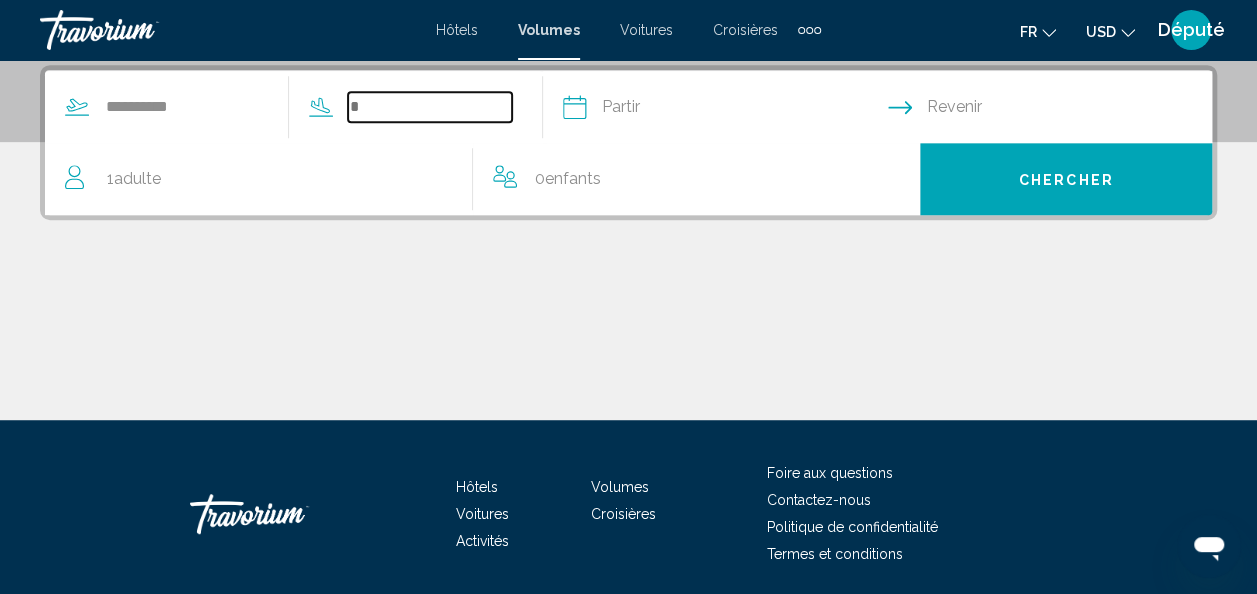 click at bounding box center [430, 107] 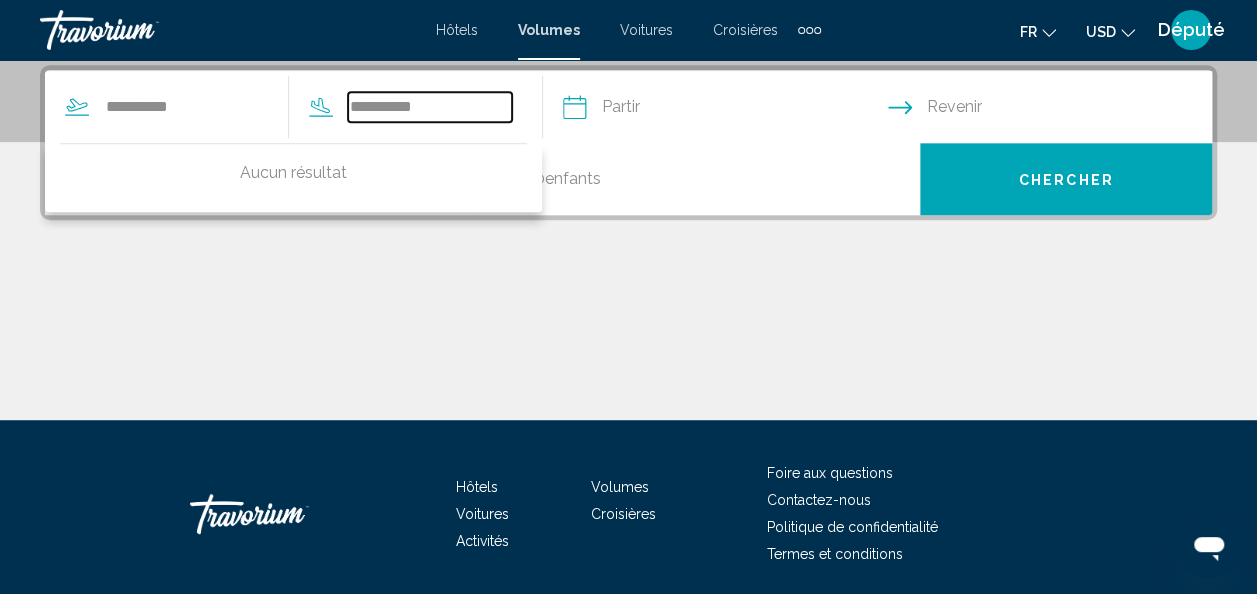 type on "**********" 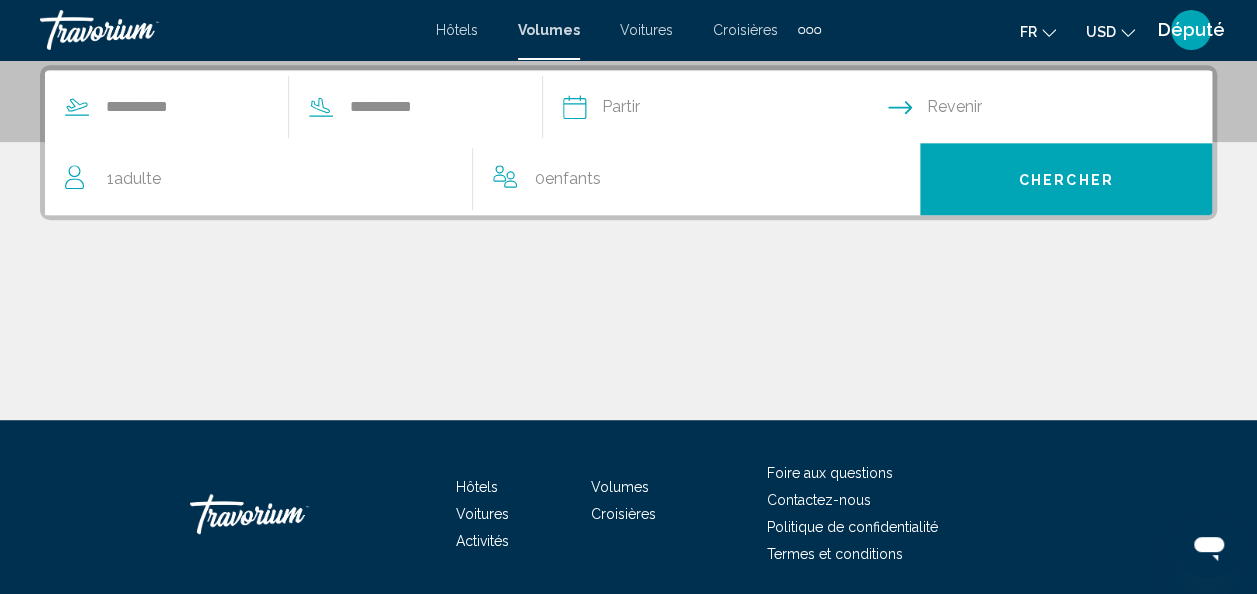 click at bounding box center [724, 110] 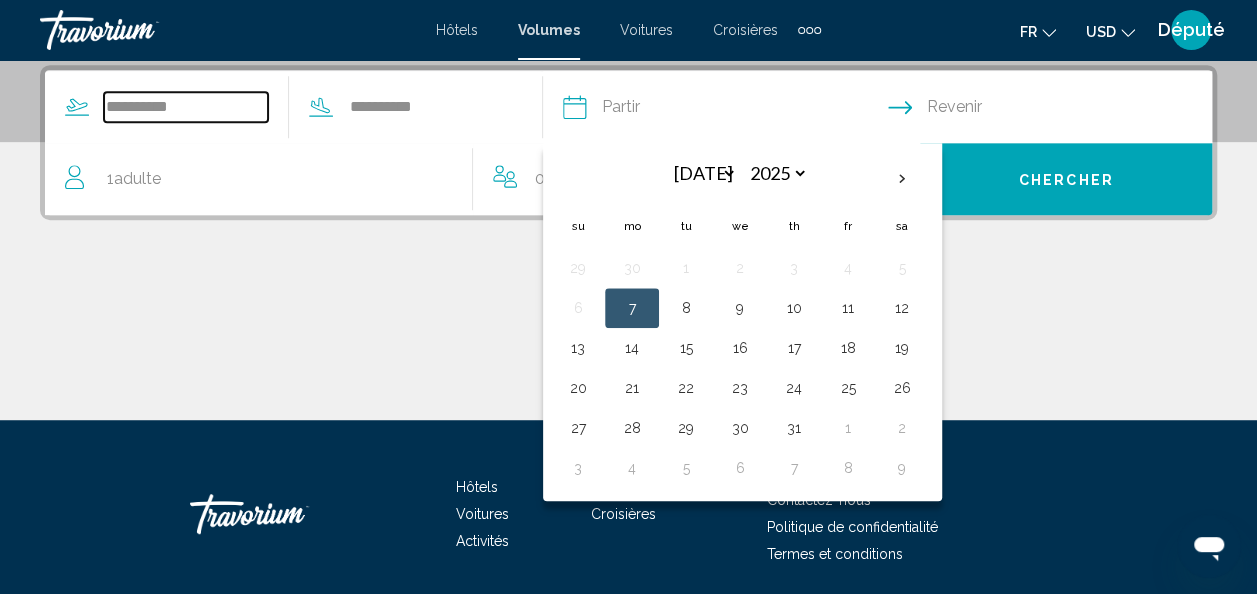 drag, startPoint x: 214, startPoint y: 112, endPoint x: 50, endPoint y: 122, distance: 164.3046 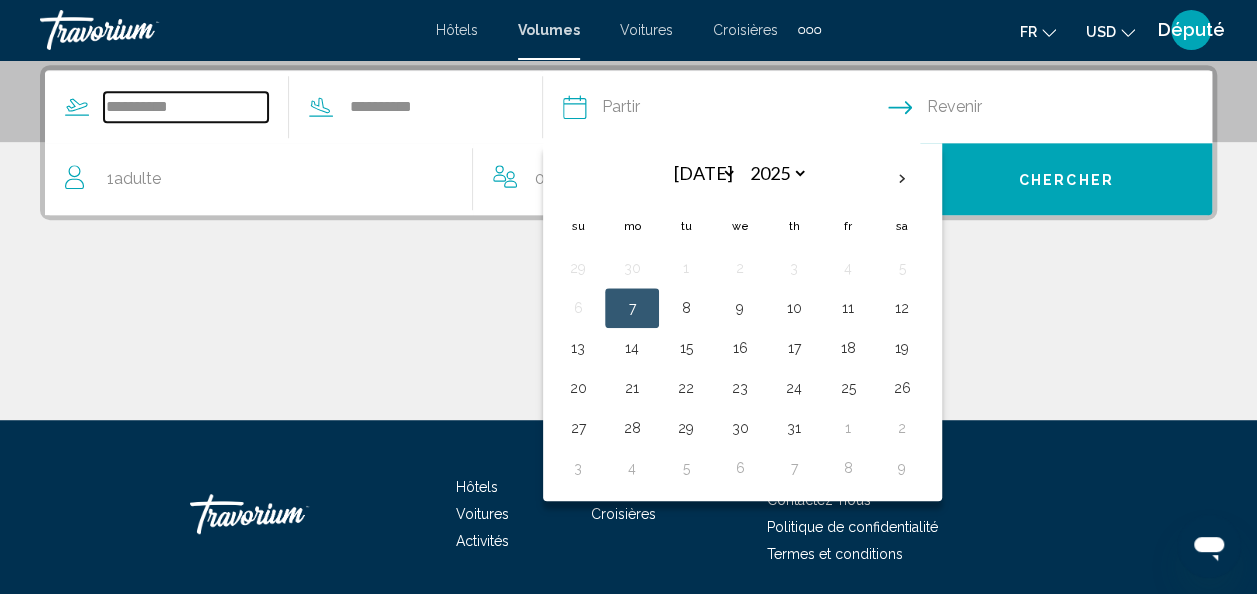 click on "**********" at bounding box center [278, 107] 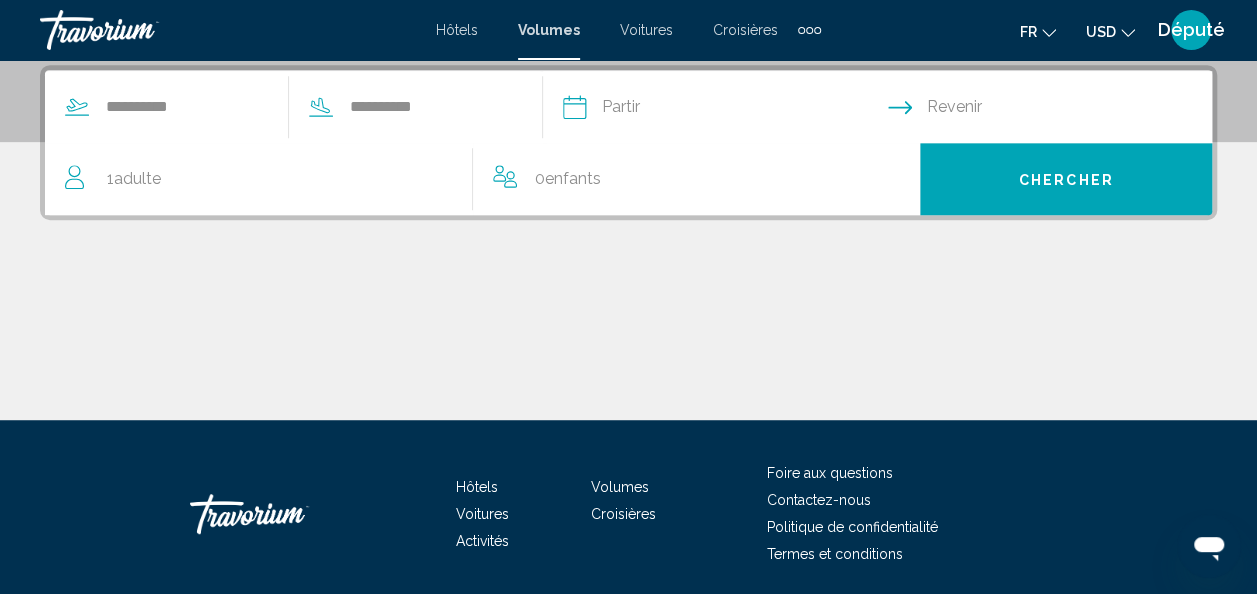 type 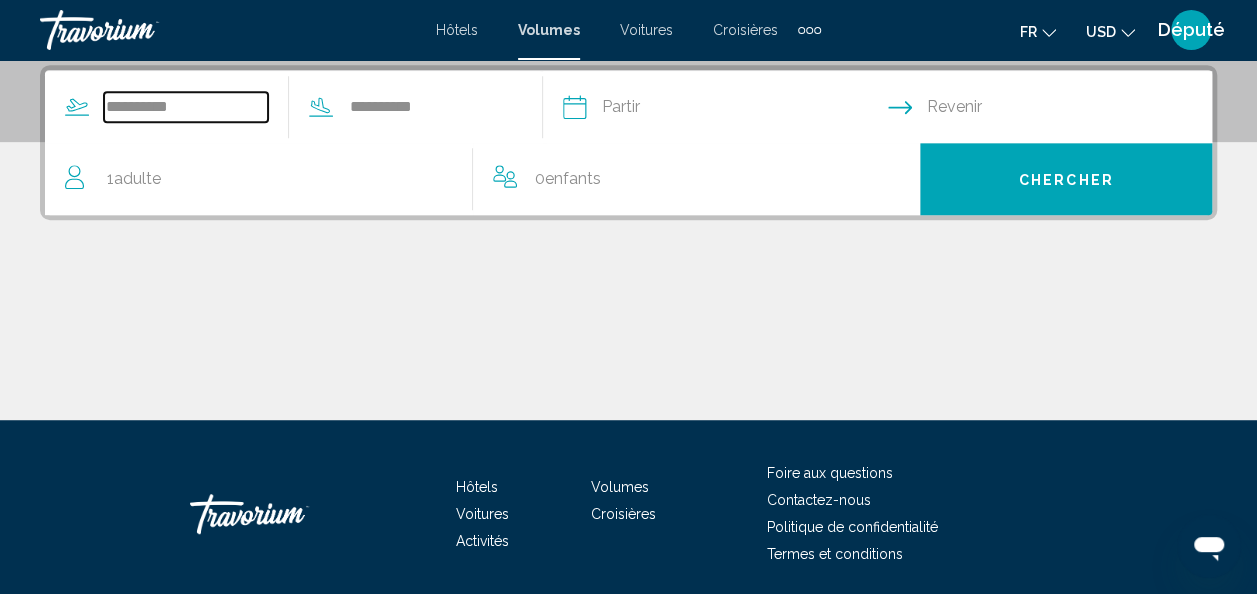 click on "**********" at bounding box center [186, 107] 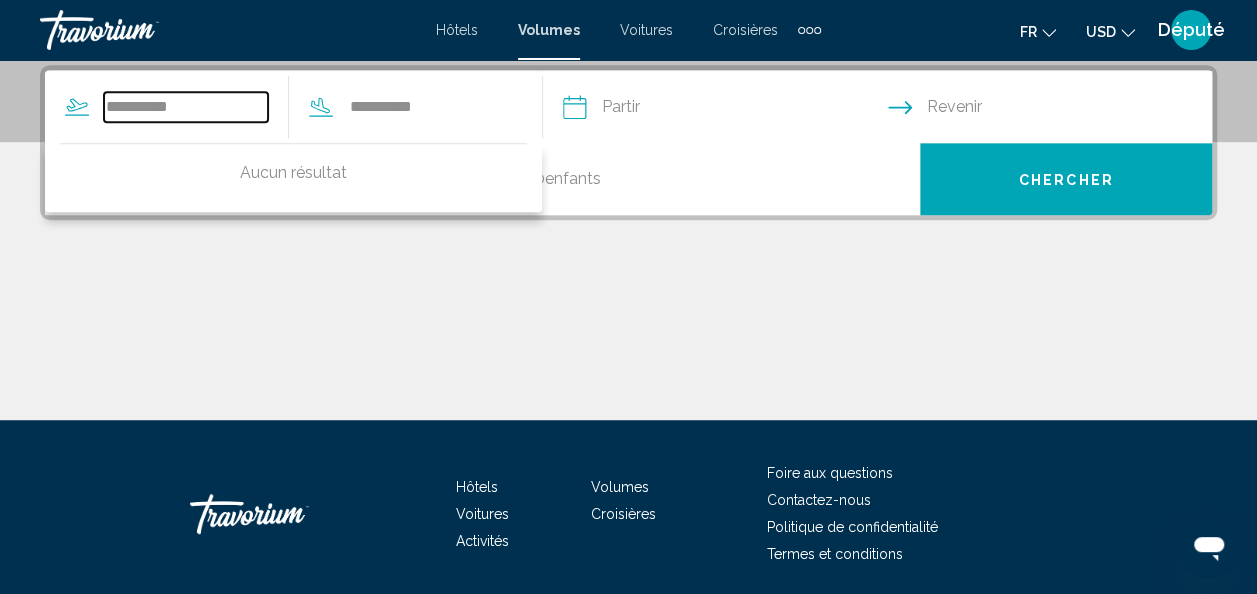 drag, startPoint x: 199, startPoint y: 100, endPoint x: -4, endPoint y: 110, distance: 203.24615 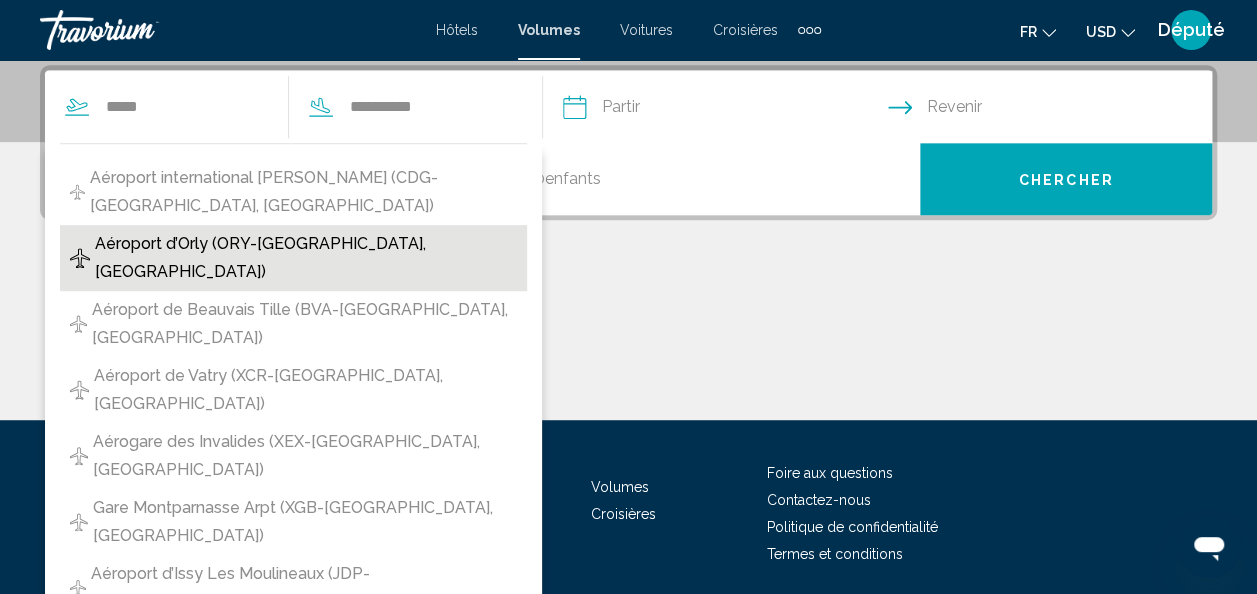 click on "Aéroport d’Orly (ORY-[GEOGRAPHIC_DATA], [GEOGRAPHIC_DATA])" at bounding box center (306, 258) 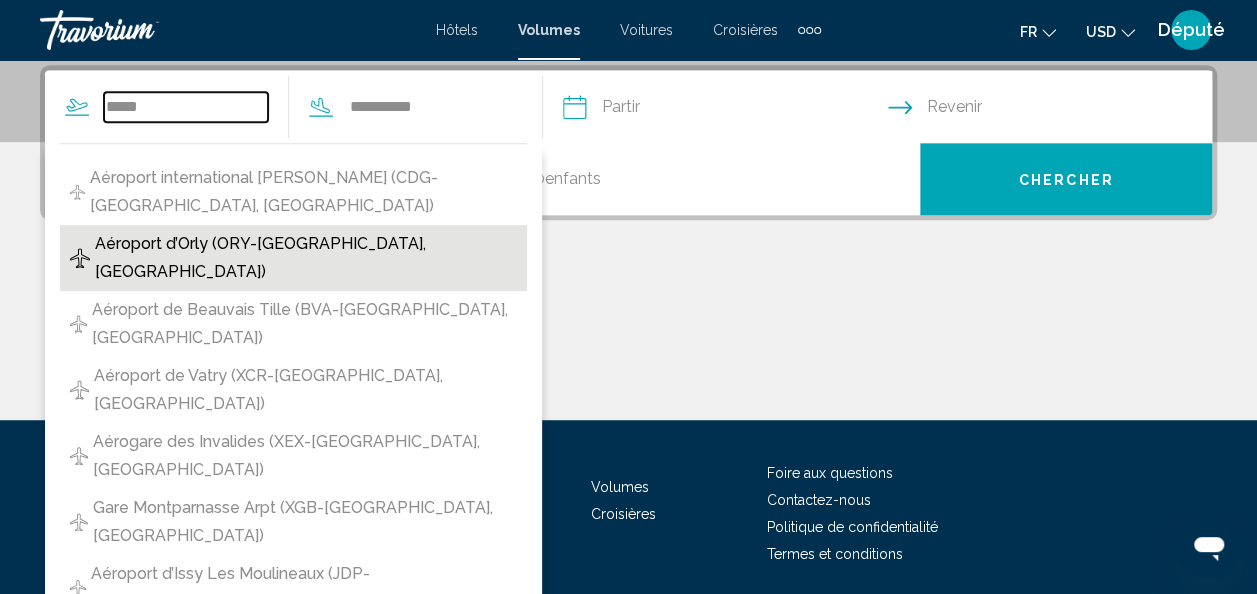 type on "**********" 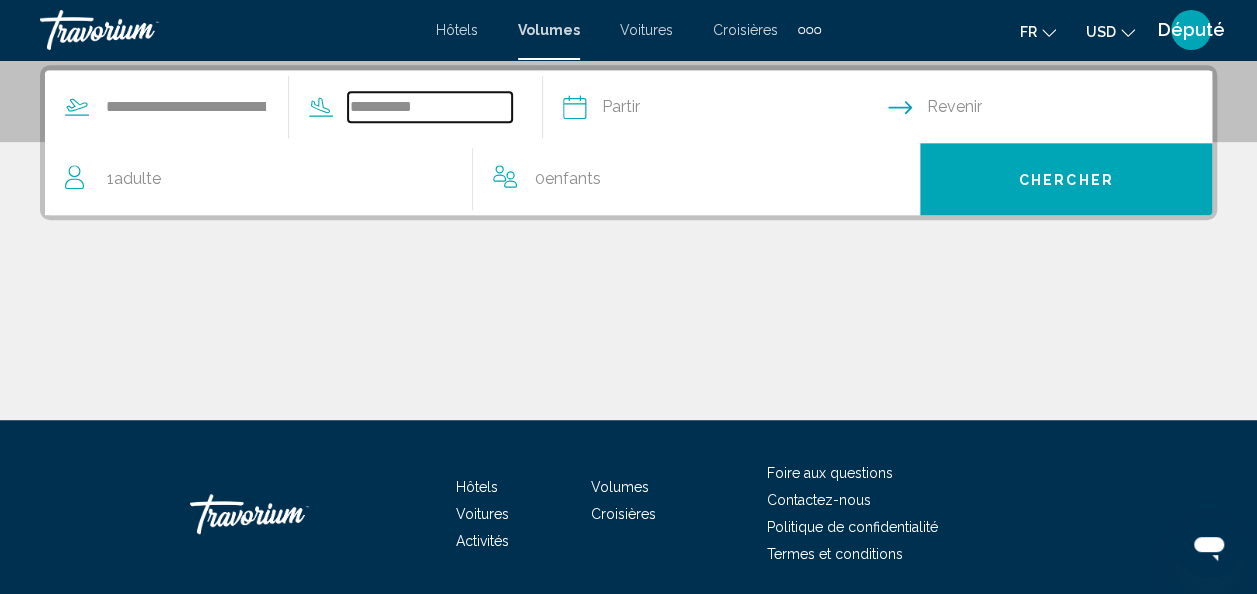 drag, startPoint x: 516, startPoint y: 106, endPoint x: 336, endPoint y: 120, distance: 180.54362 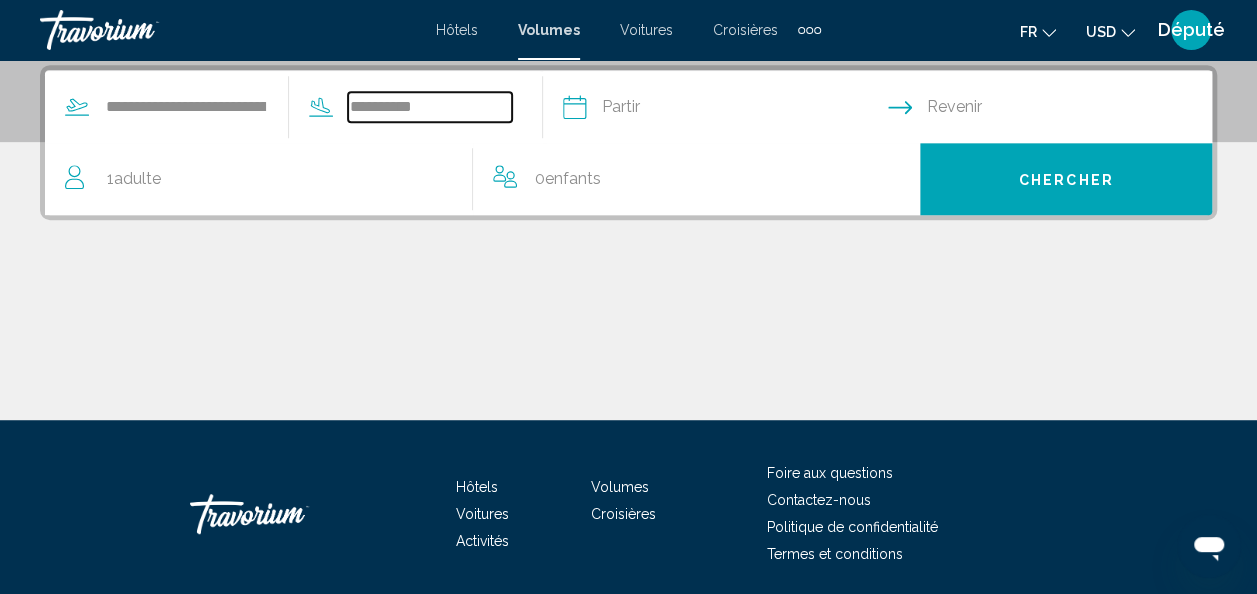 click on "**********" at bounding box center (400, 107) 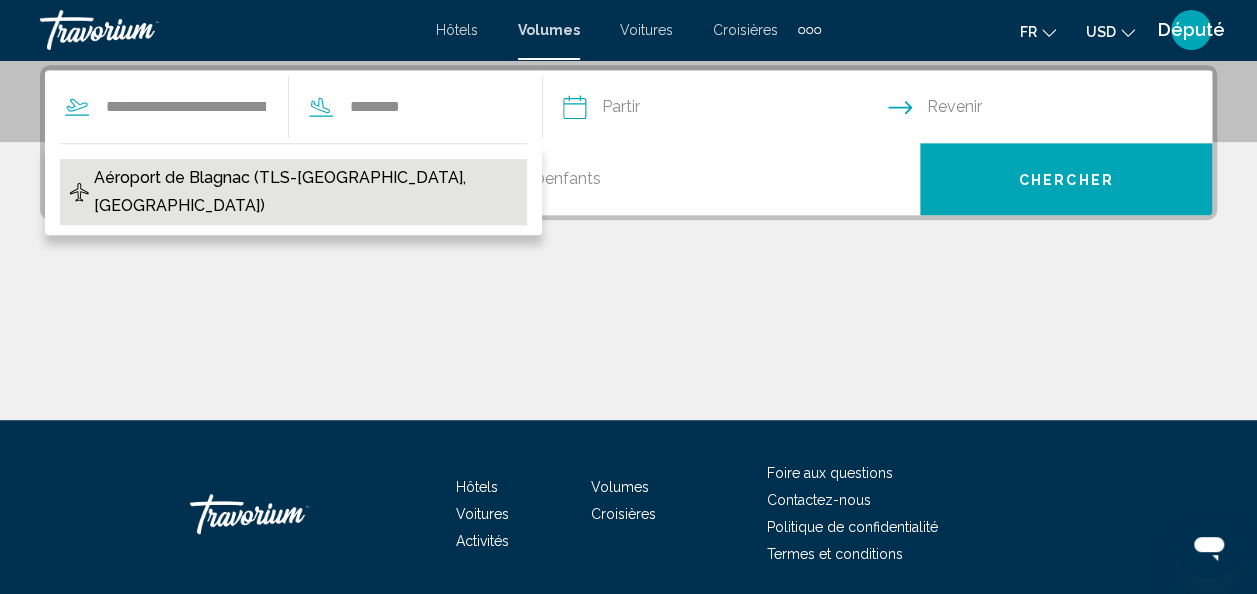 click on "Aéroport de Blagnac (TLS-[GEOGRAPHIC_DATA], [GEOGRAPHIC_DATA])" at bounding box center [305, 192] 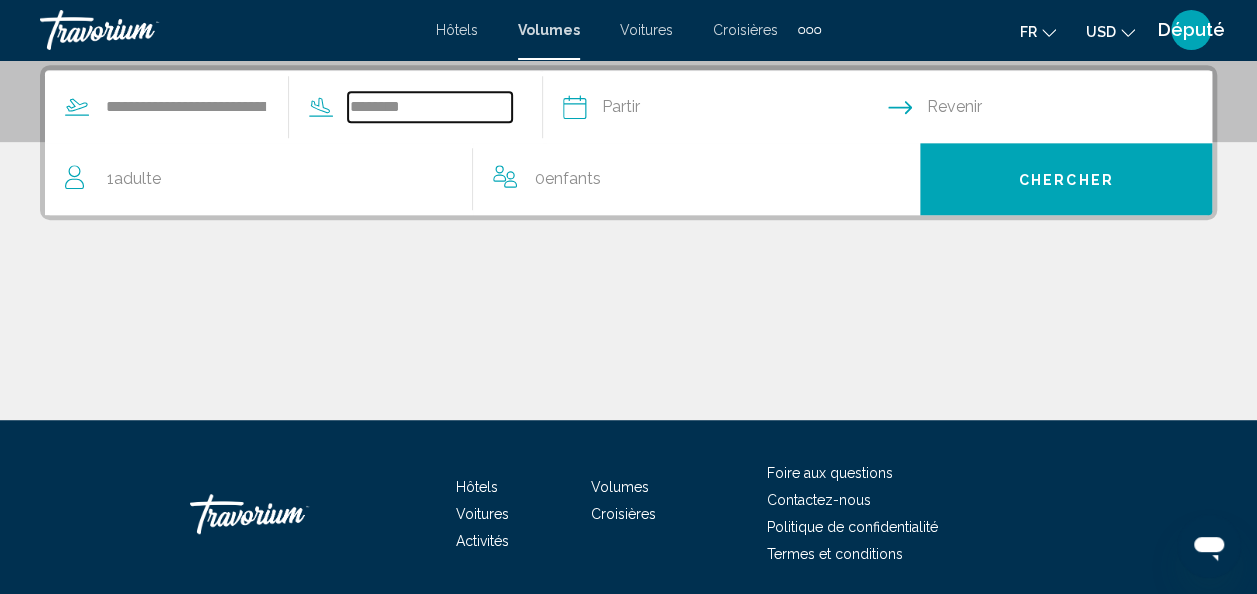 type on "**********" 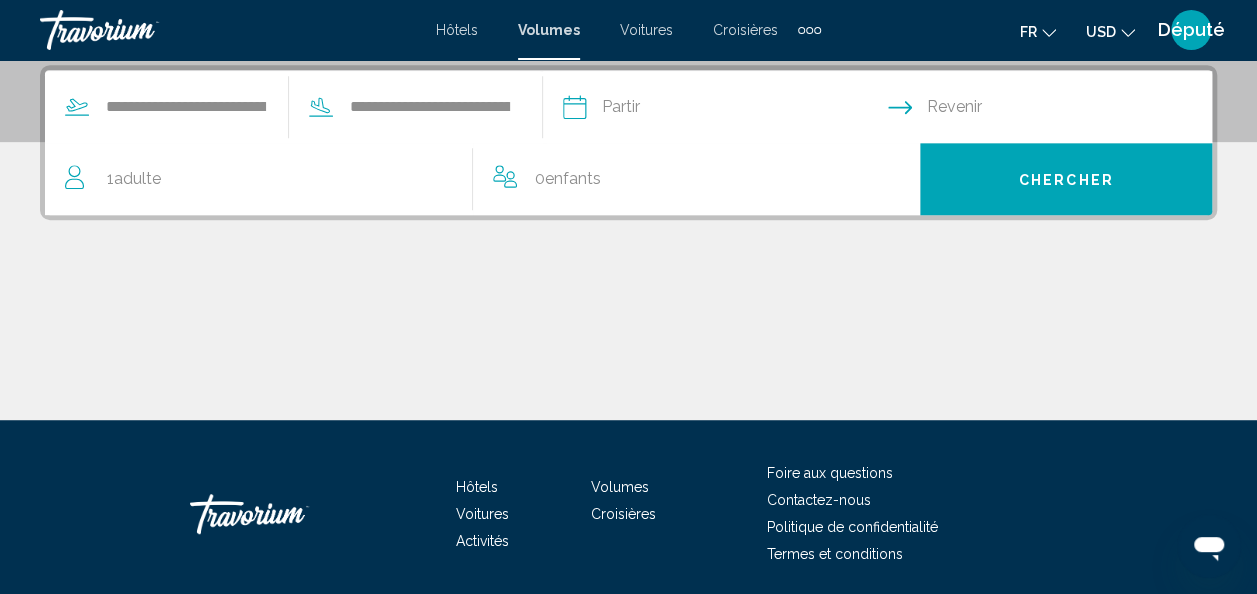 click at bounding box center (724, 110) 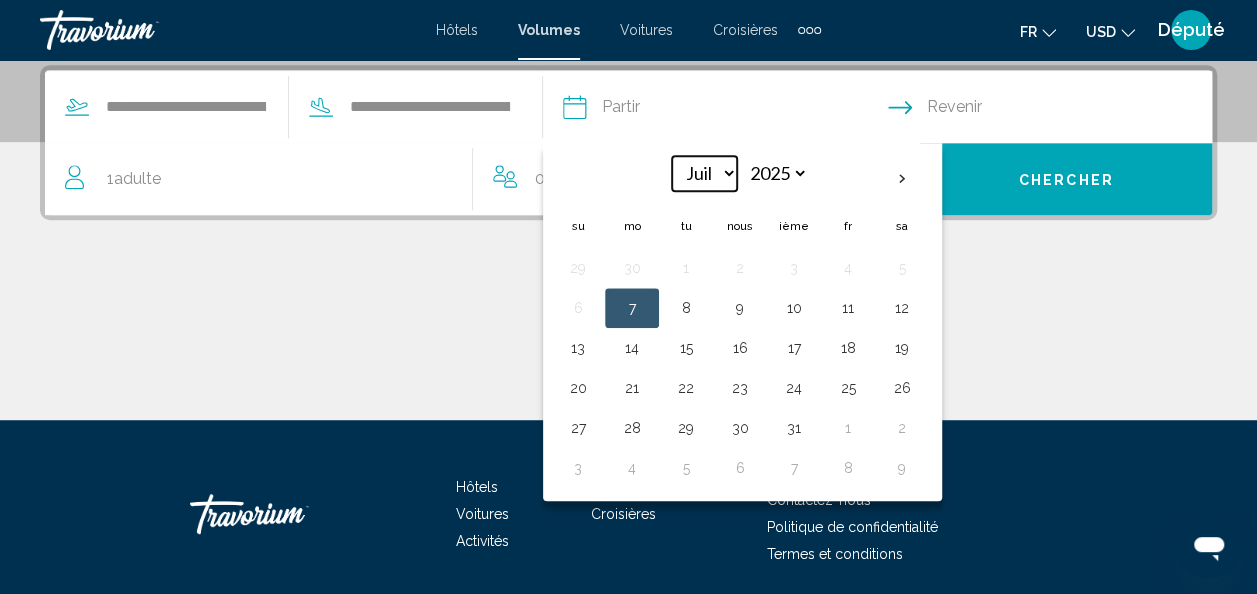 click on "***** *** **** *** *** **** **** **** ***** *** **** ***" at bounding box center (704, 173) 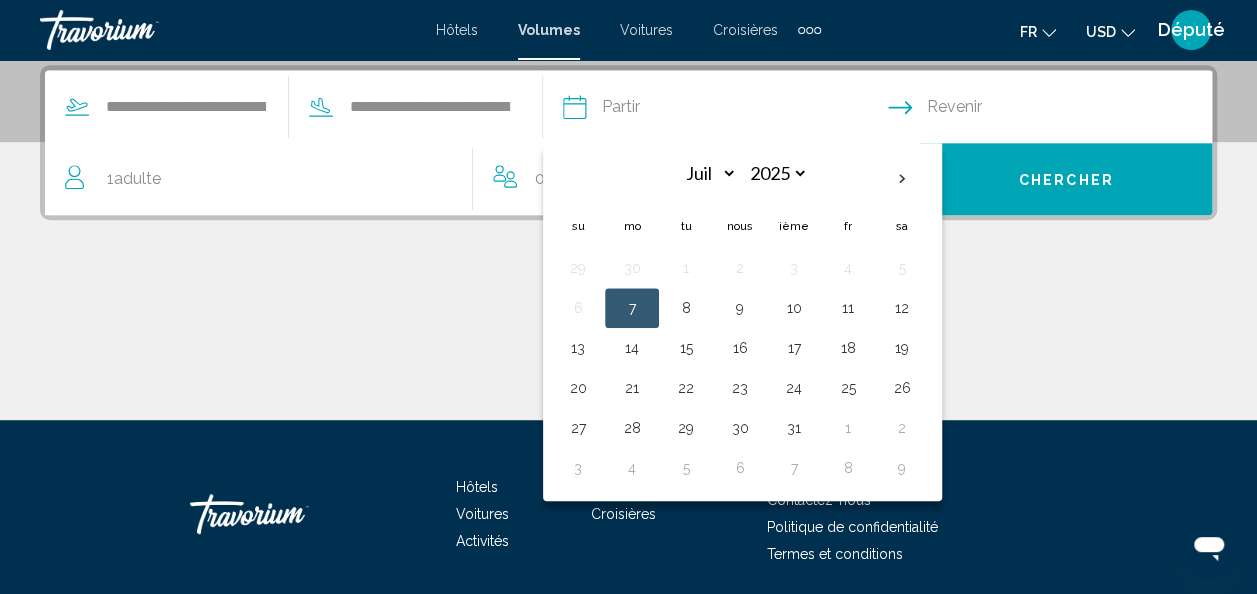 click on "2025  **** **** **** **** **** ****" at bounding box center [776, 180] 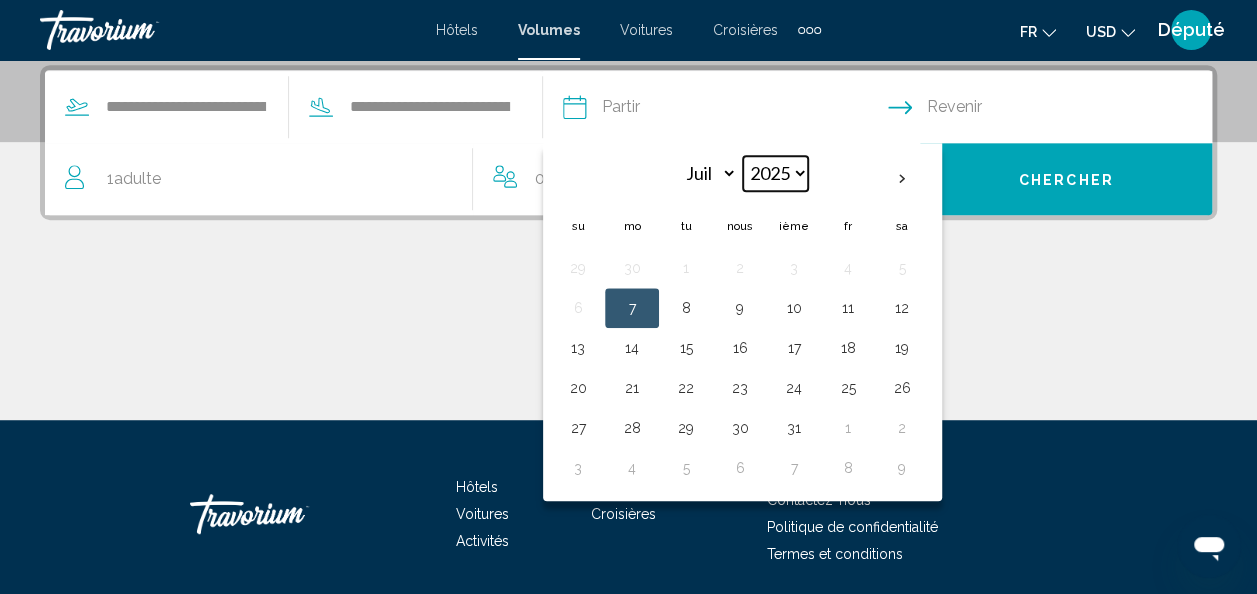 click on "**** **** **** **** **** ****" at bounding box center (775, 173) 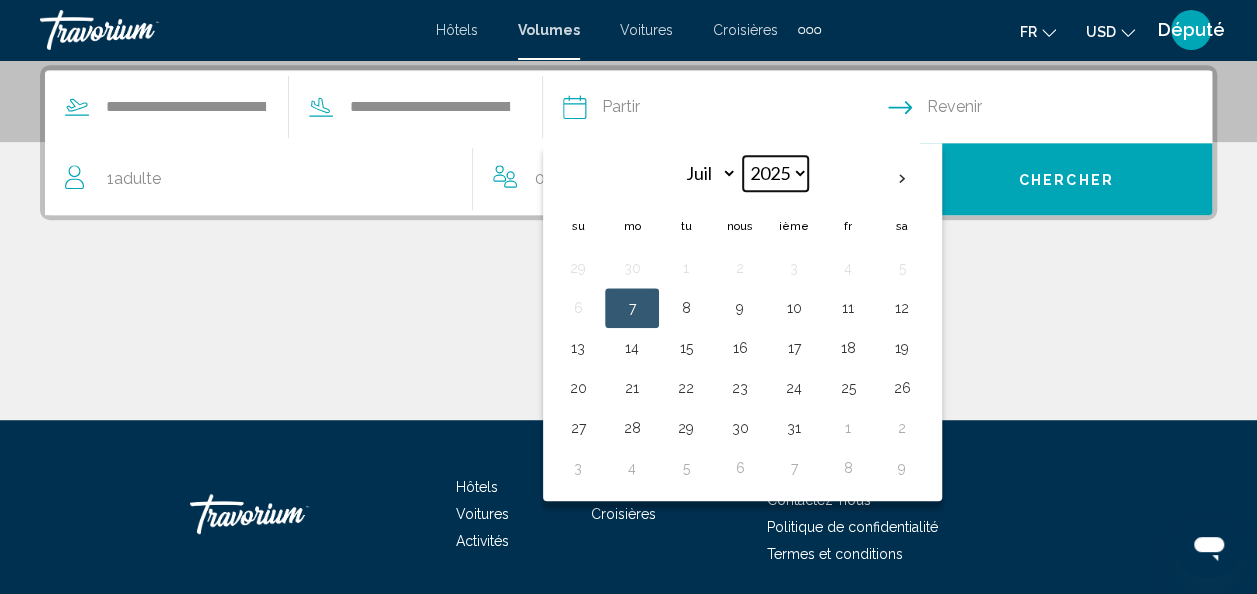 select on "****" 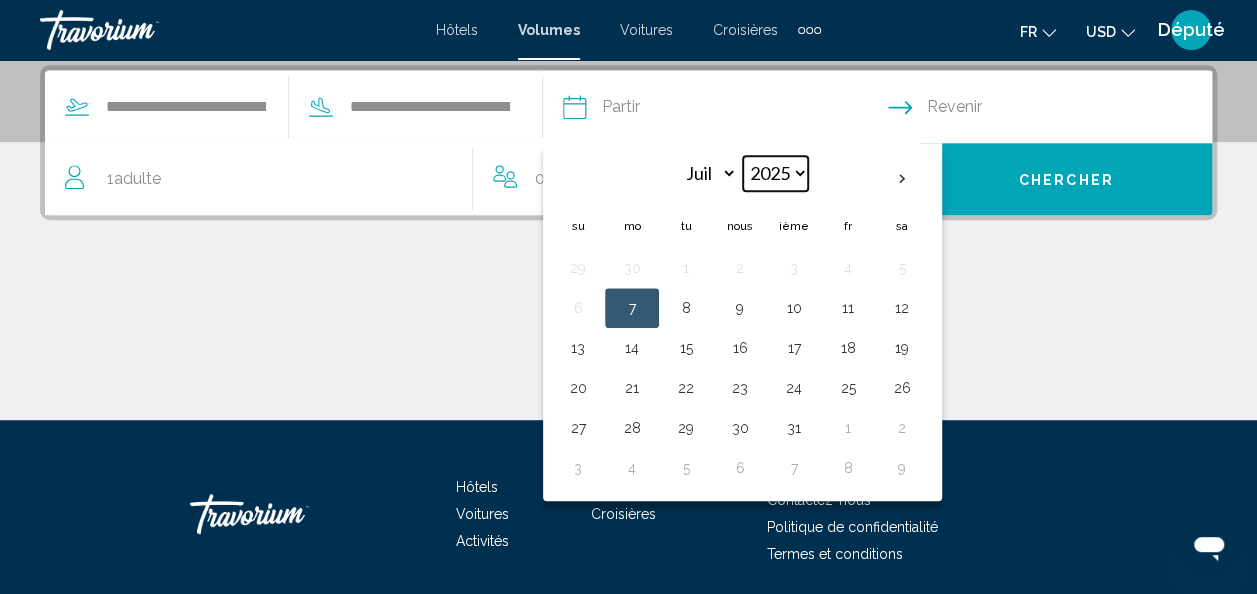 click on "**** **** **** **** **** ****" at bounding box center (775, 173) 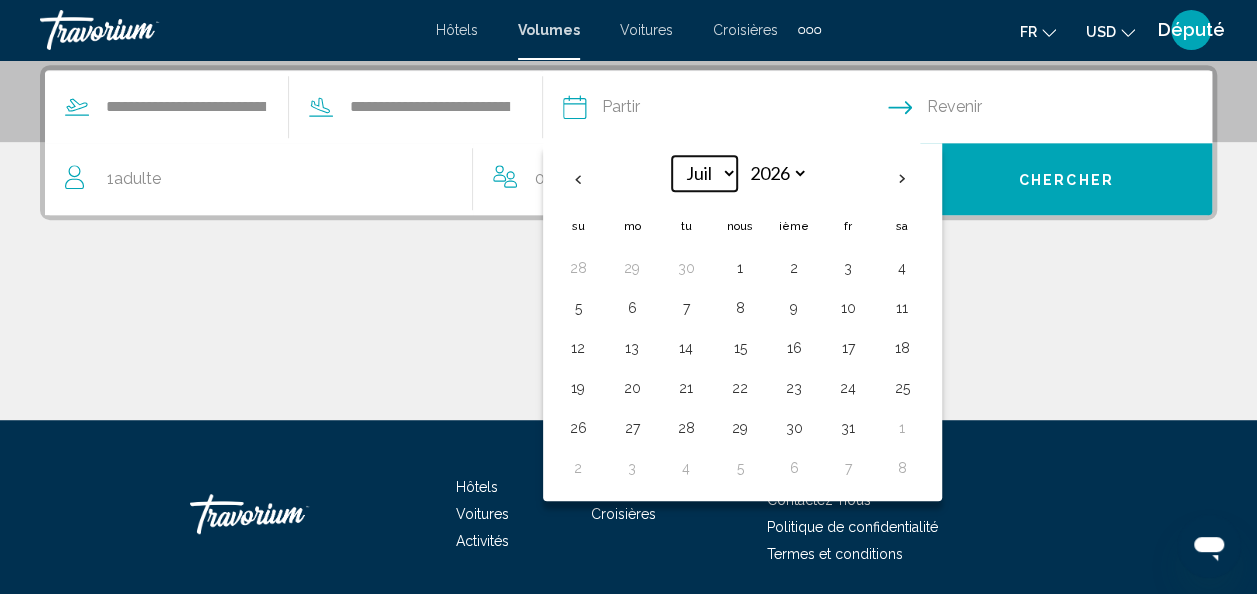 click on "***** *** **** *** *** **** **** **** ***** *** **** ***" at bounding box center [704, 173] 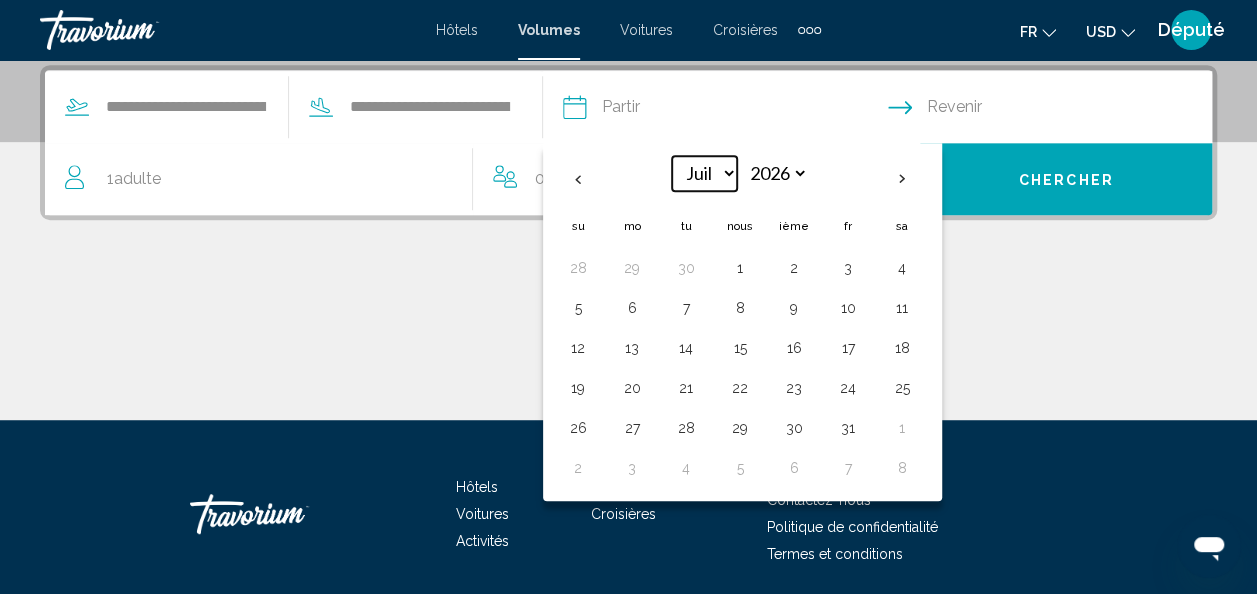 click on "***** *** **** *** *** **** **** **** ***** *** **** ***" at bounding box center (704, 173) 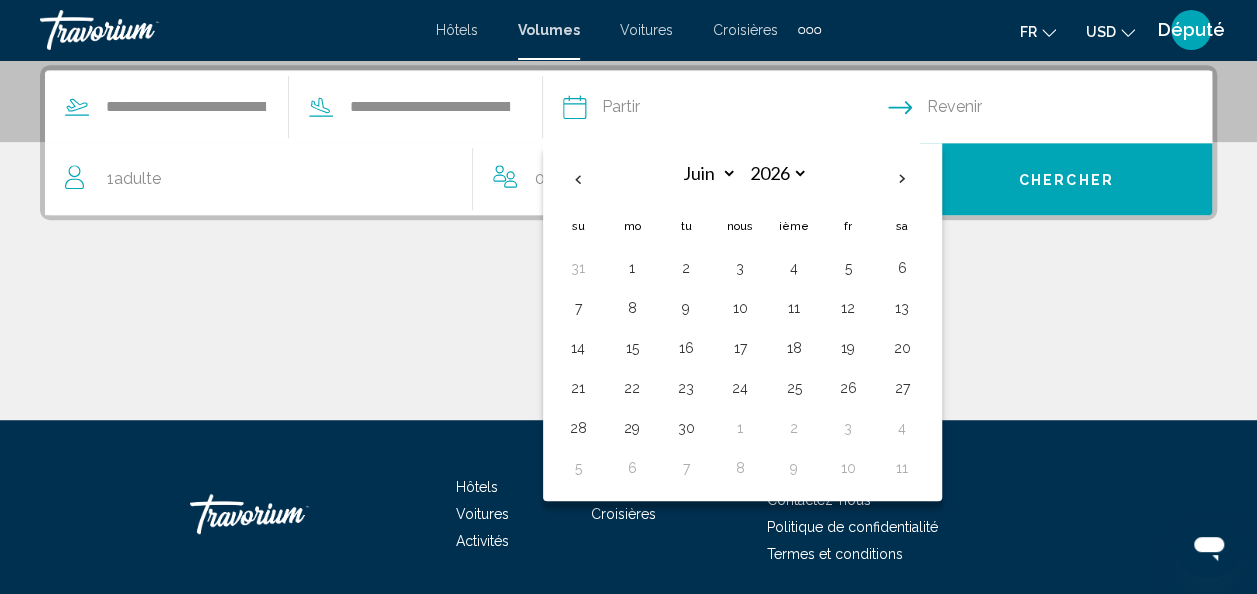 click at bounding box center [628, 345] 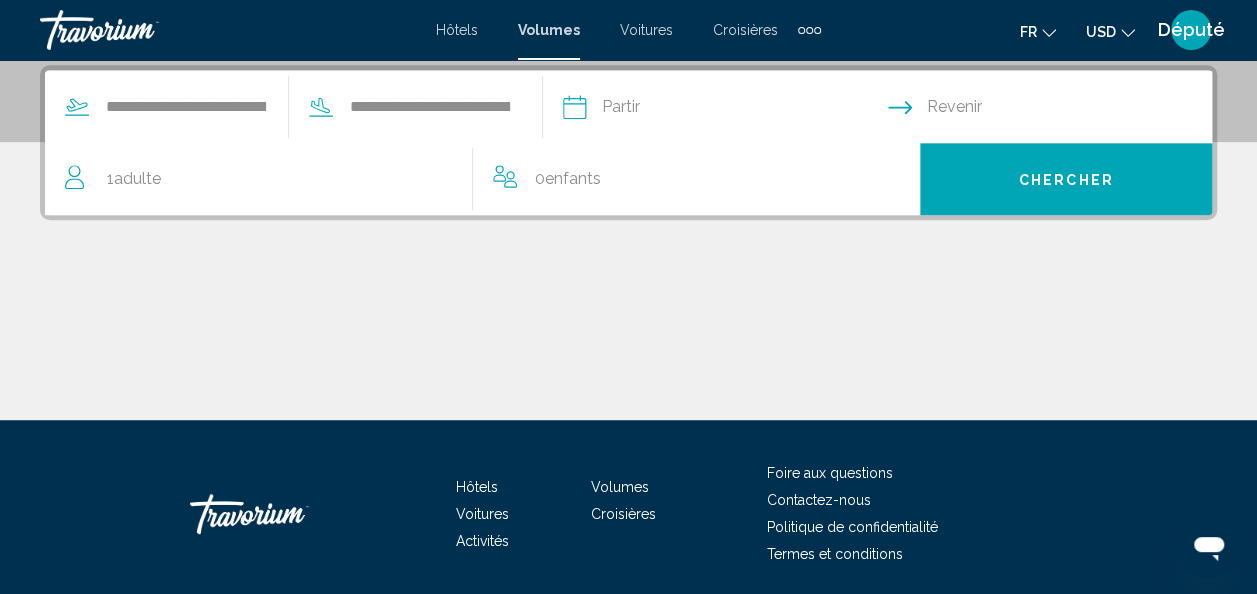 click at bounding box center (724, 110) 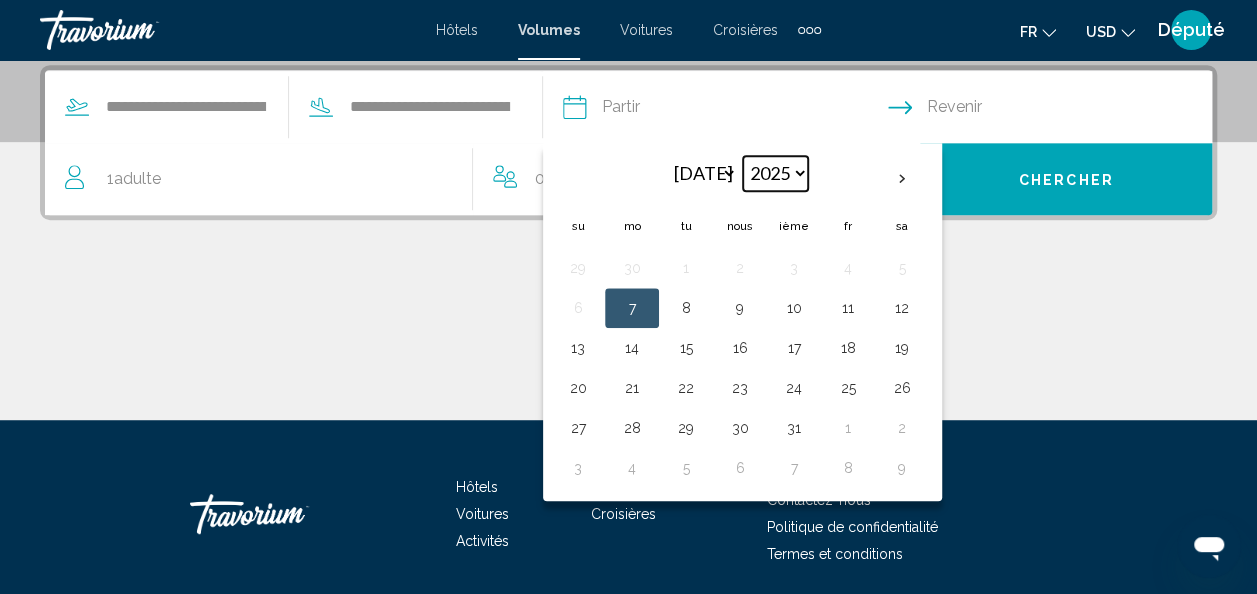 click on "**** **** **** **** **** ****" at bounding box center (775, 173) 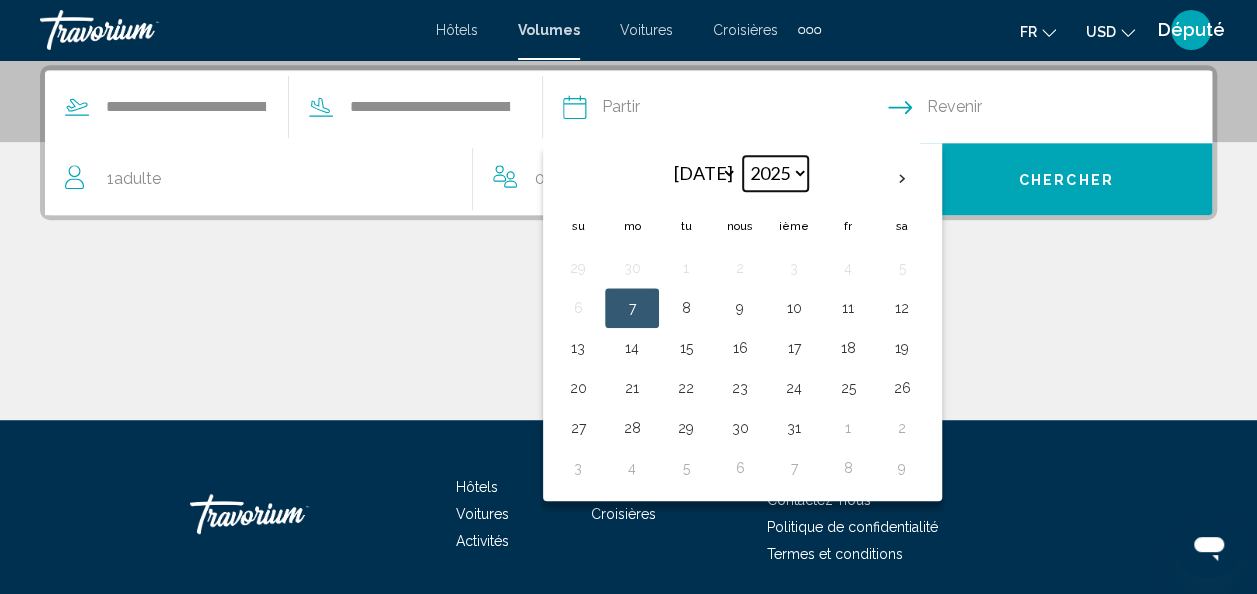 select on "****" 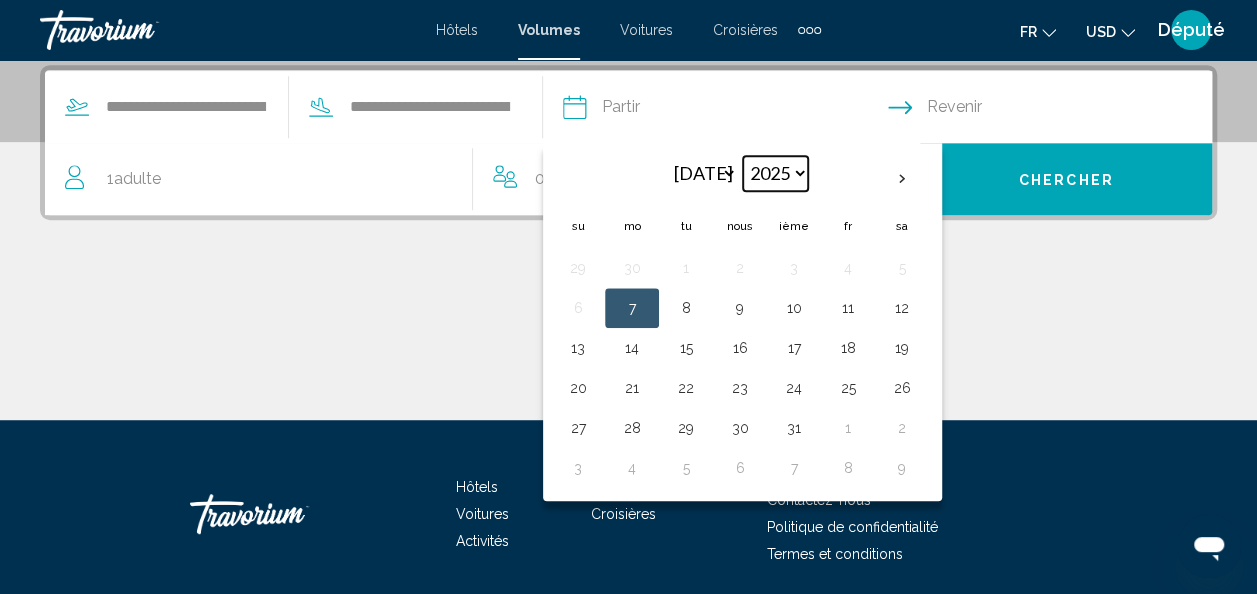 click on "**** **** **** **** **** ****" at bounding box center (775, 173) 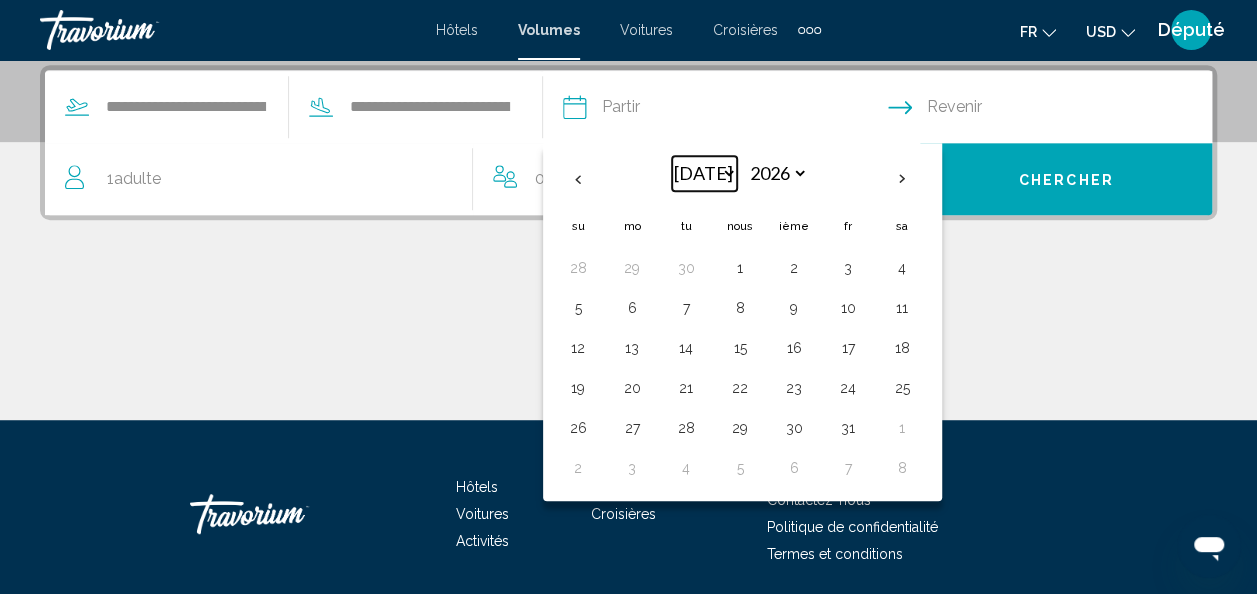 click on "***** *** **** *** *** **** **** **** ***** *** **** ***" at bounding box center [704, 173] 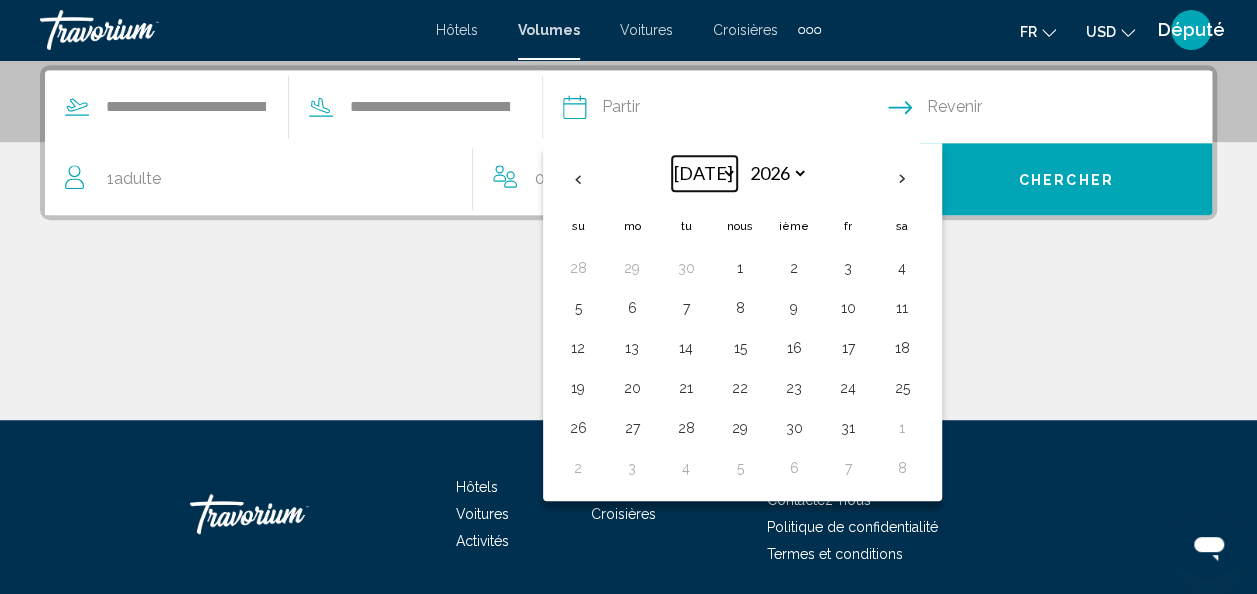 select on "*" 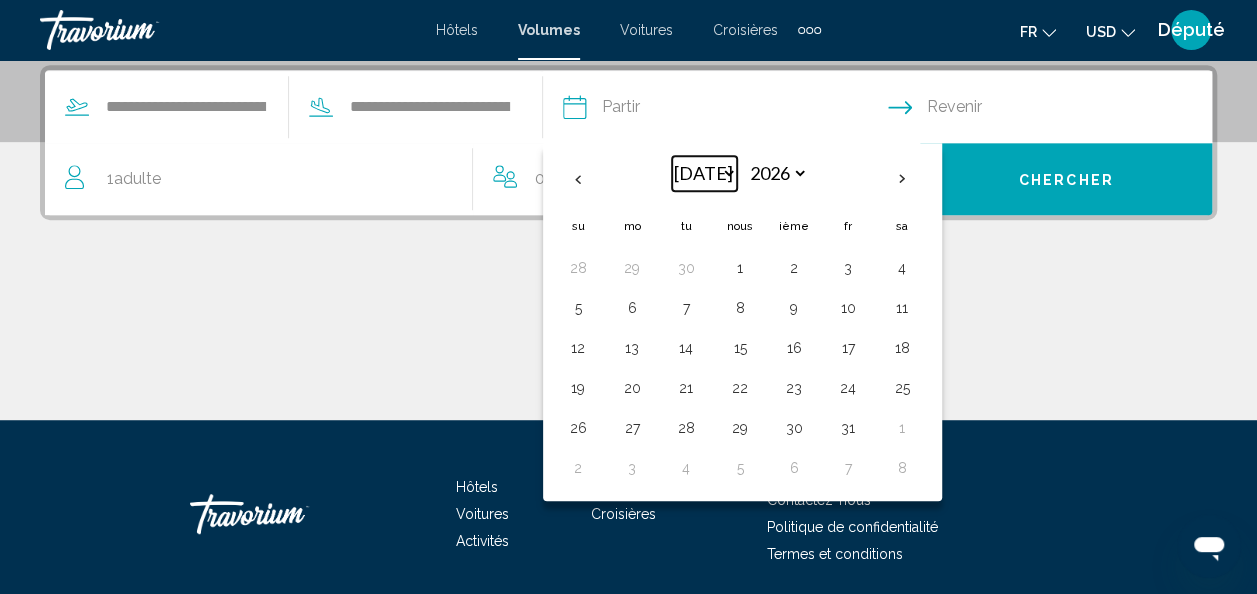 click on "***** *** **** *** *** **** **** **** ***** *** **** ***" at bounding box center (704, 173) 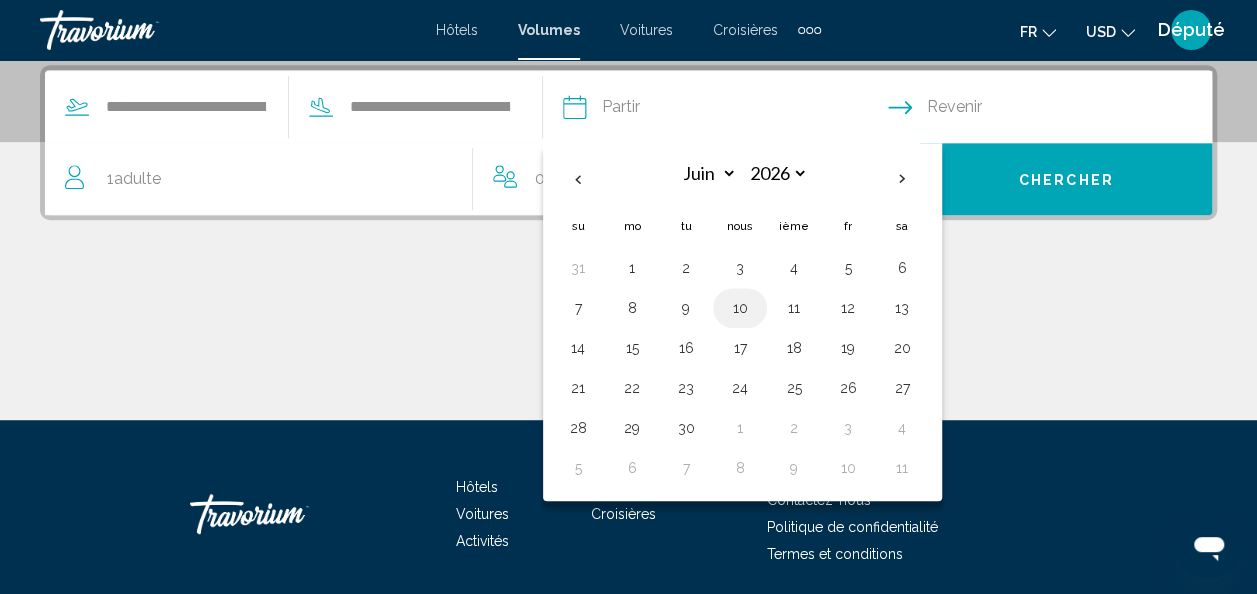 click on "10" at bounding box center [740, 308] 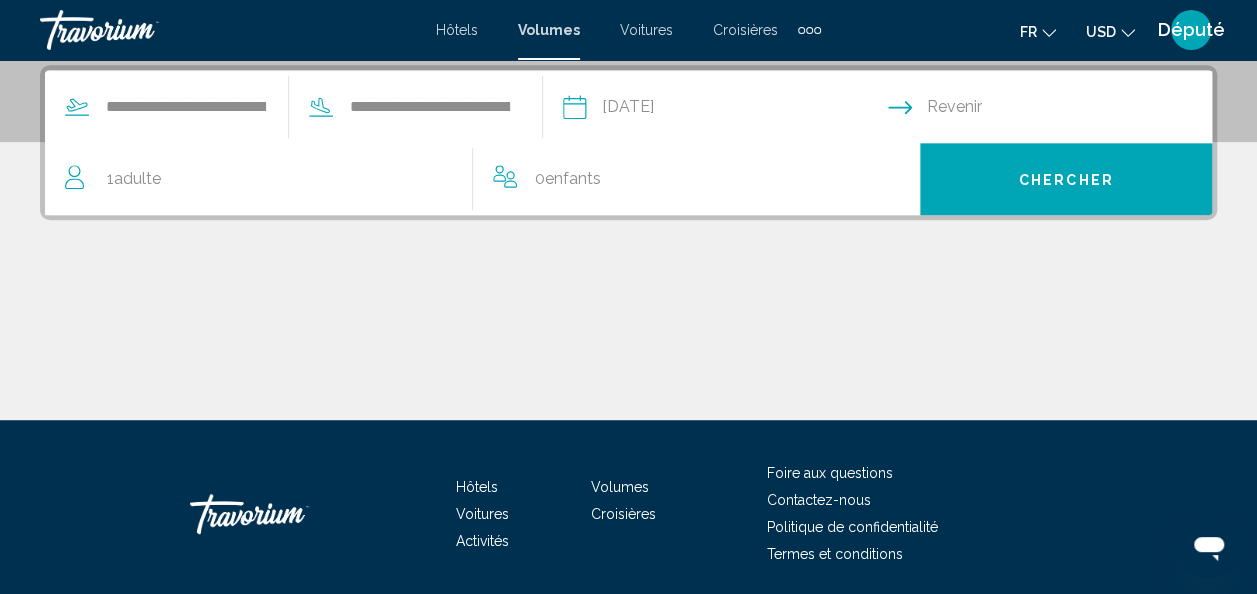 click at bounding box center (1054, 110) 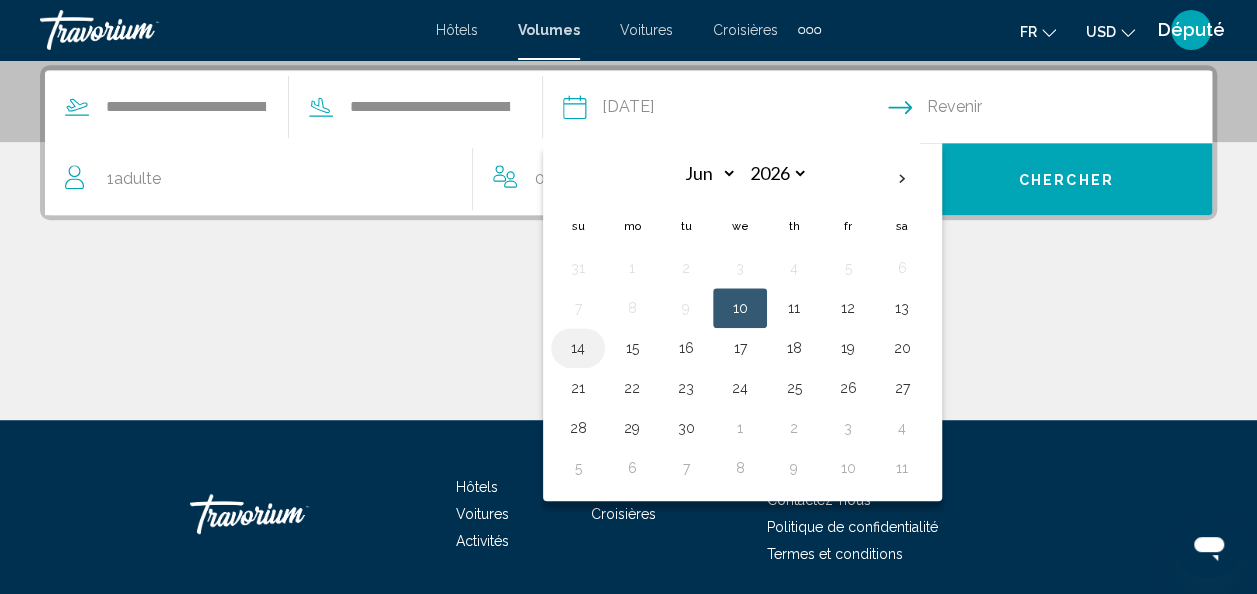 click on "14" at bounding box center (578, 348) 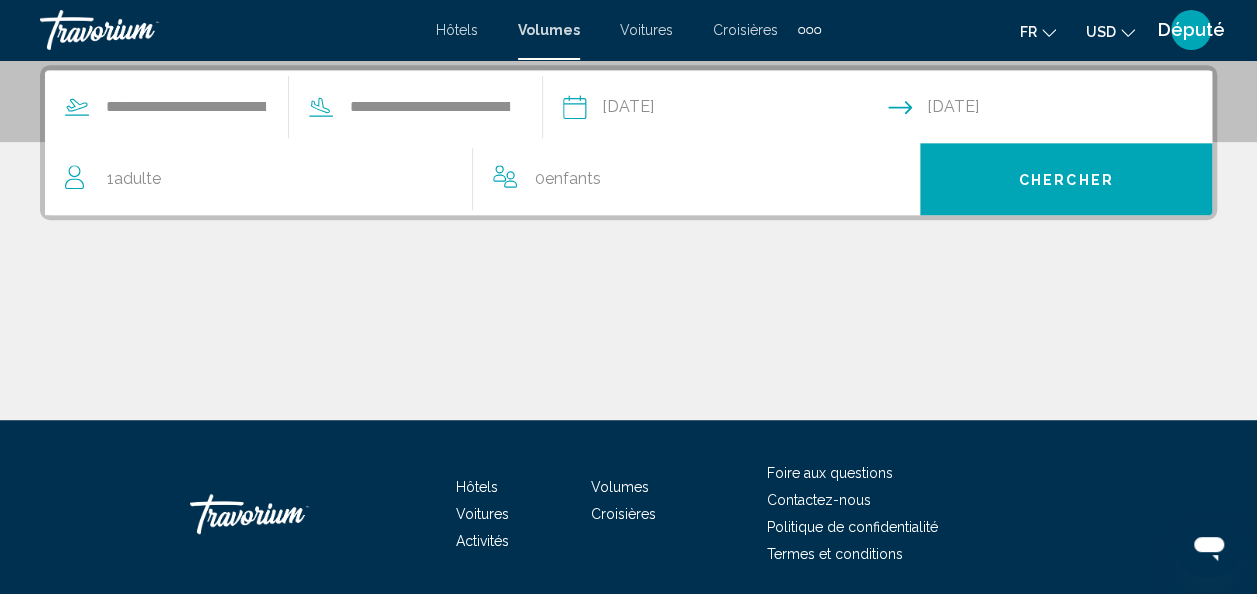 click on "Chercher" at bounding box center [1066, 179] 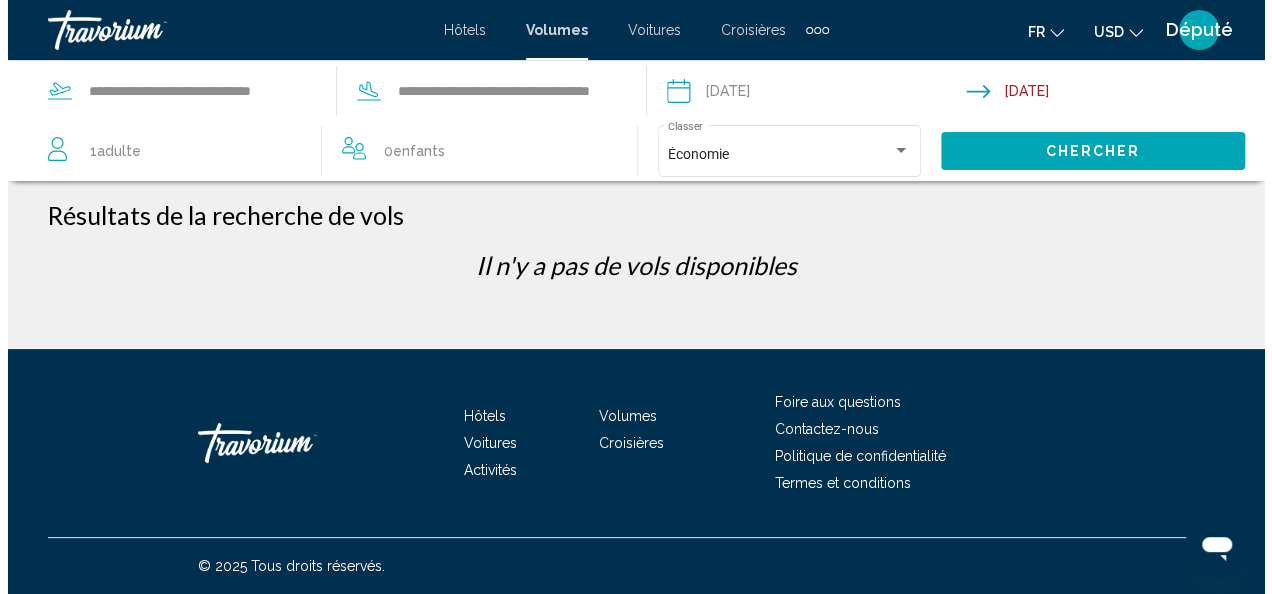 scroll, scrollTop: 0, scrollLeft: 0, axis: both 